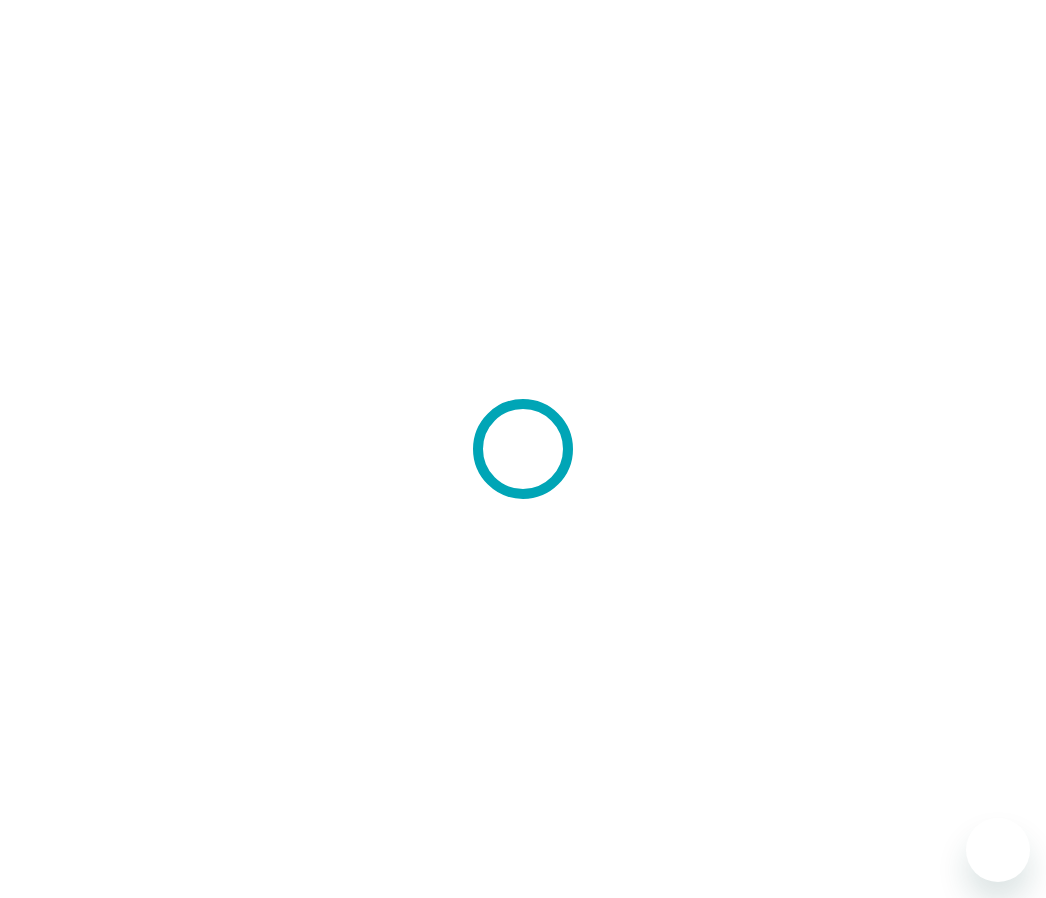 scroll, scrollTop: 0, scrollLeft: 0, axis: both 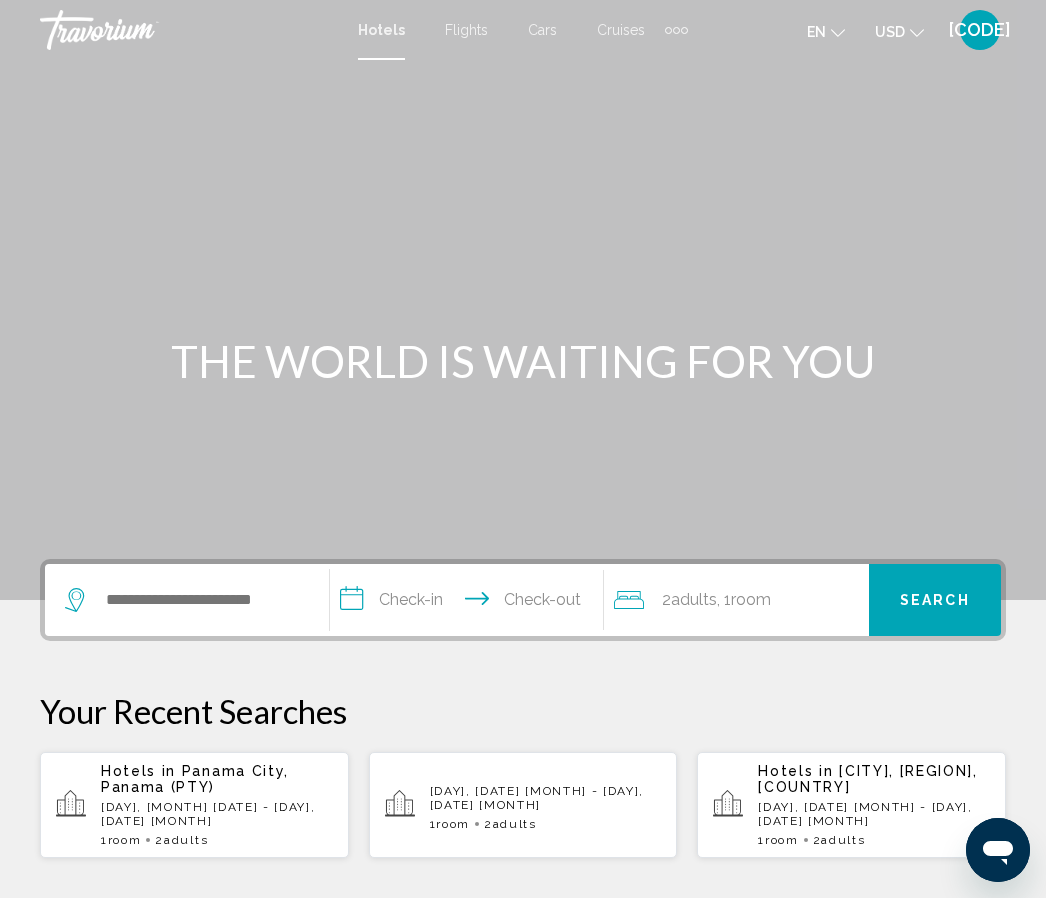 click on "Flights" at bounding box center (466, 30) 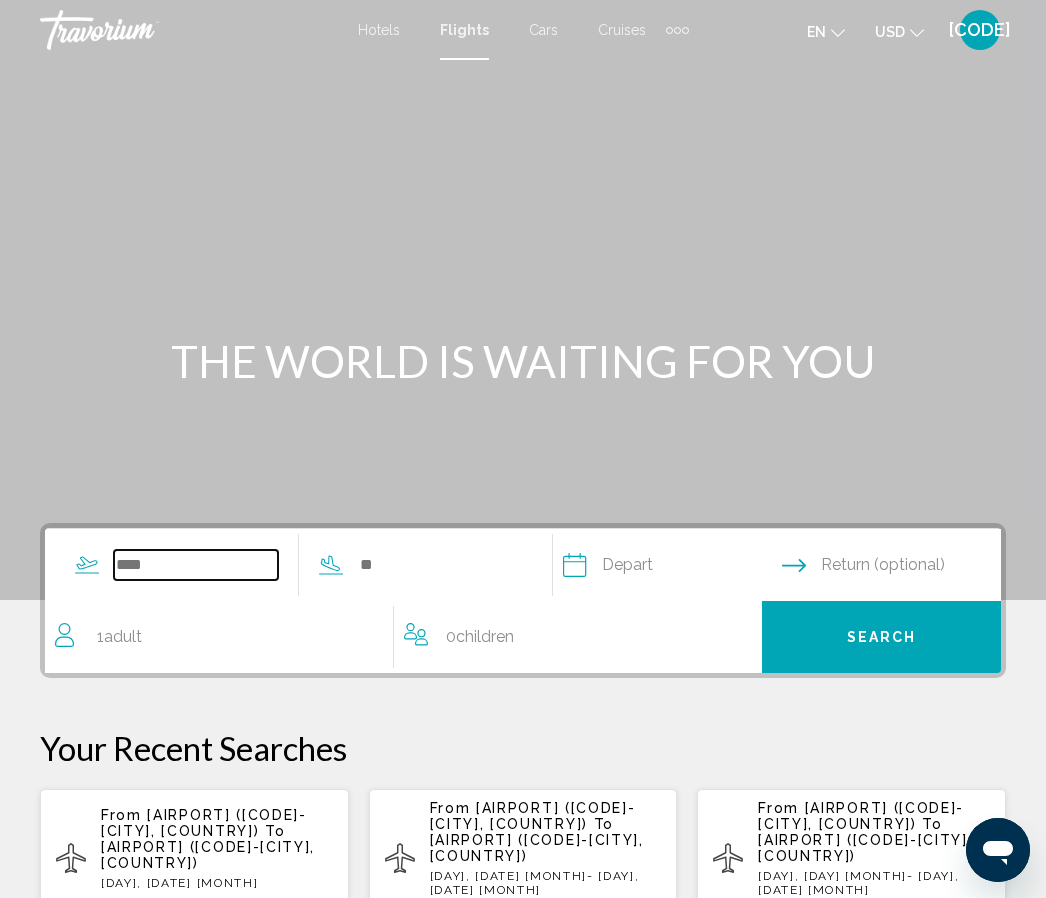 click at bounding box center [196, 565] 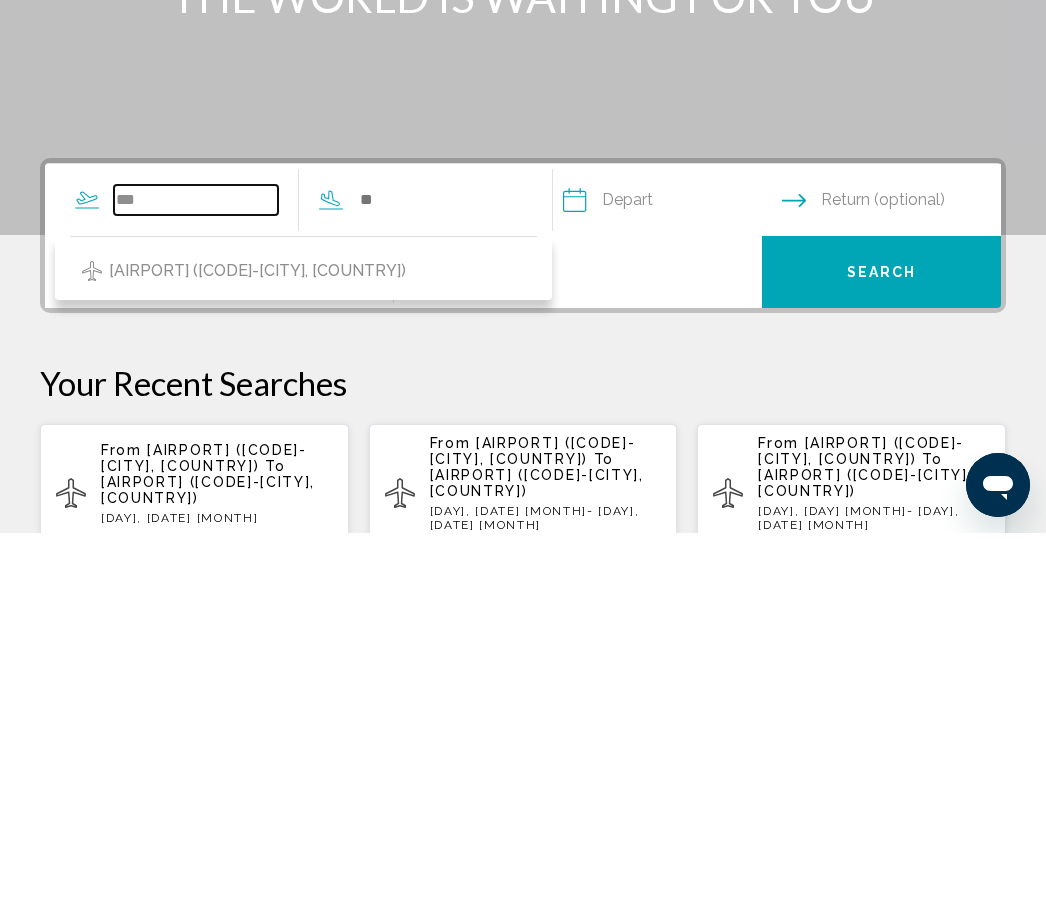 type on "***" 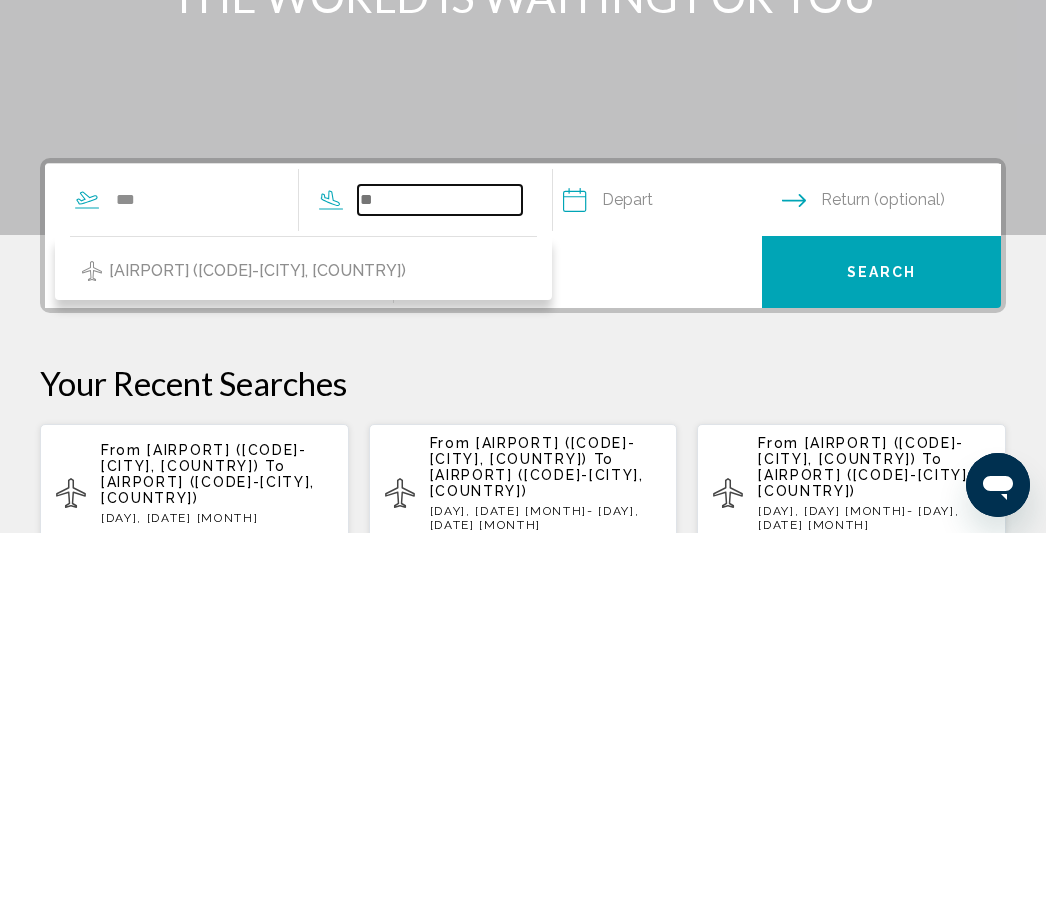 click at bounding box center [440, 565] 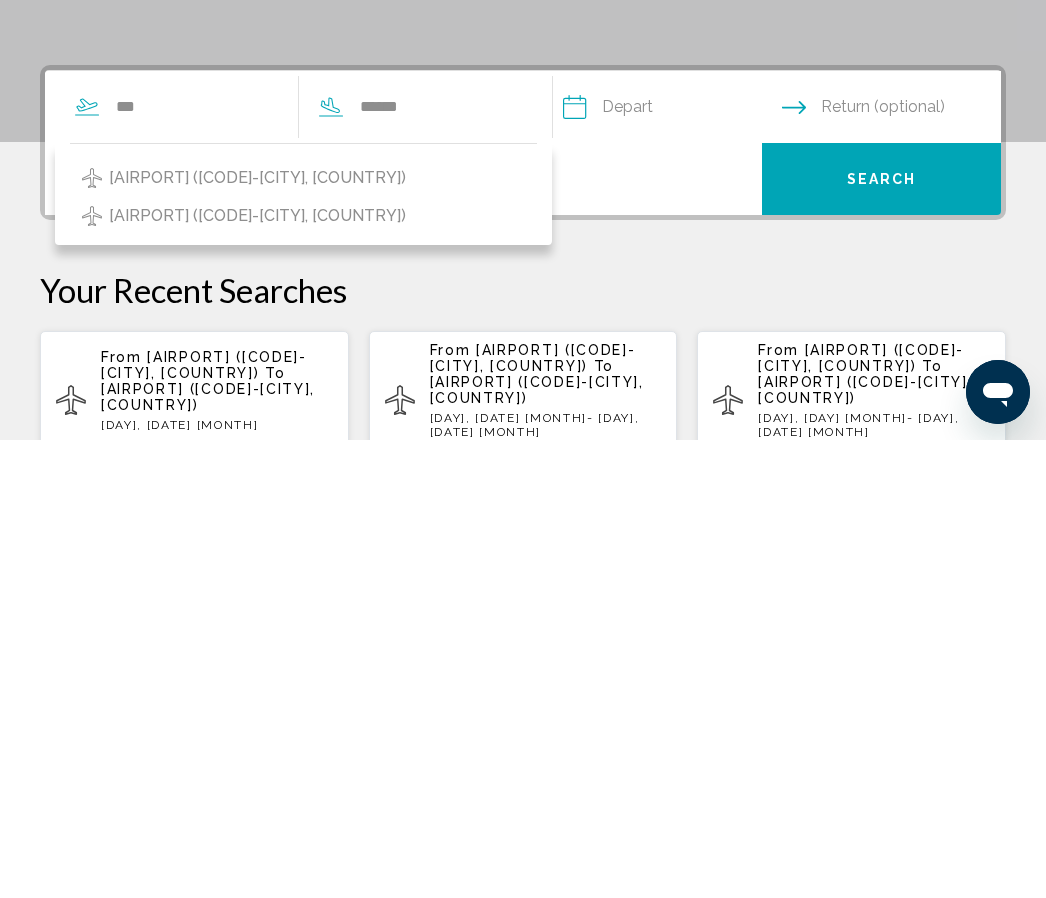 click on "[AIRPORT] ([CODE]-[CITY], [COUNTRY])" at bounding box center (257, 636) 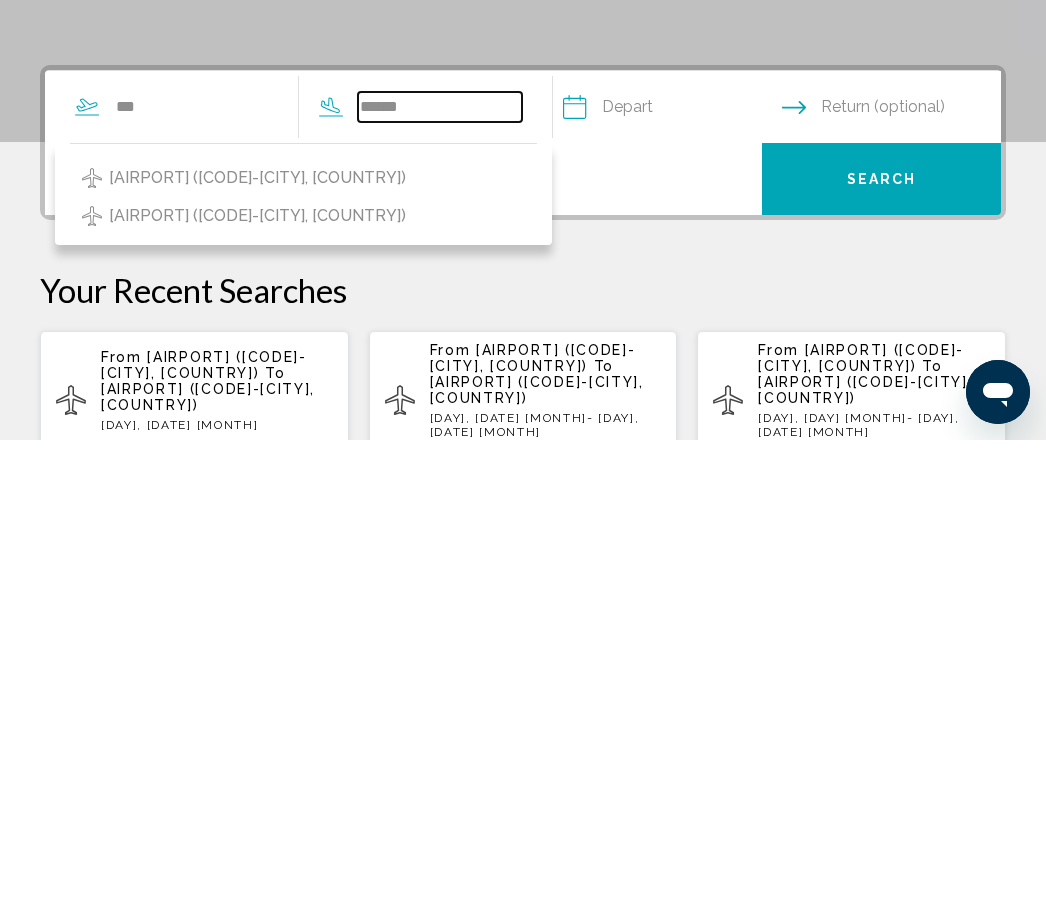 type on "**********" 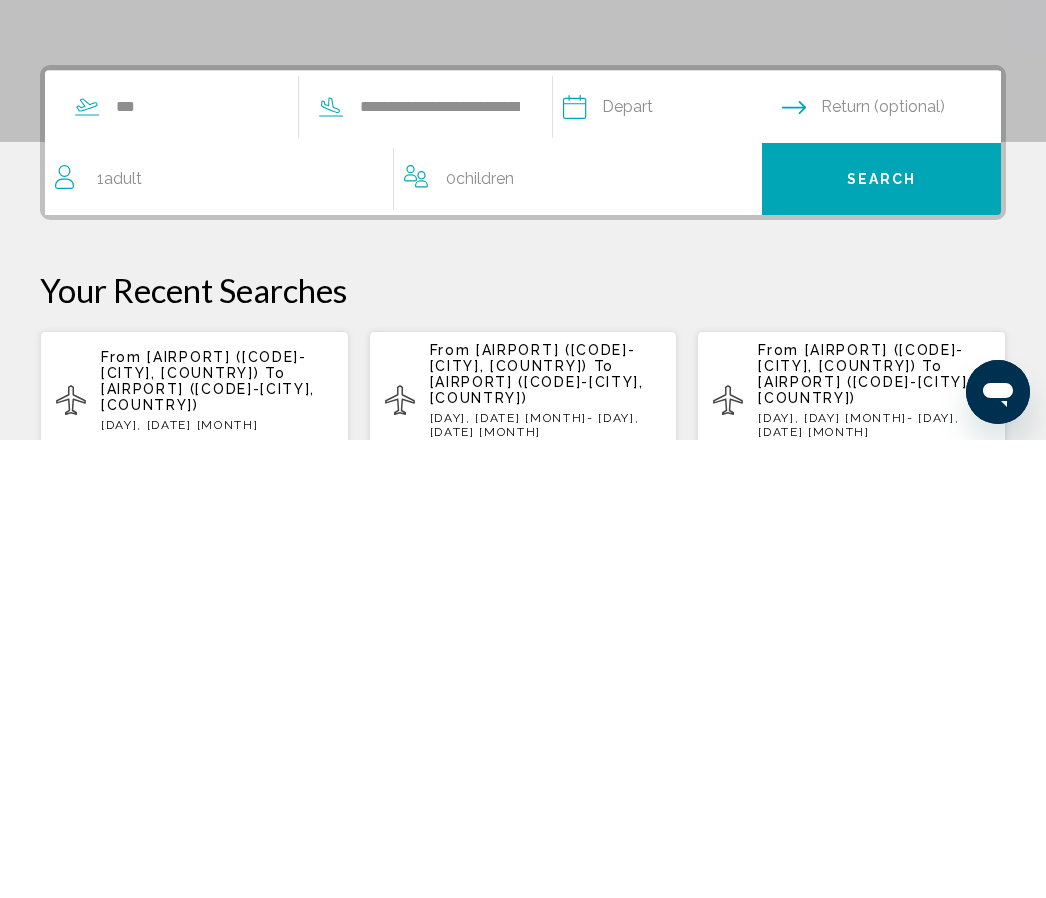 click at bounding box center (671, 568) 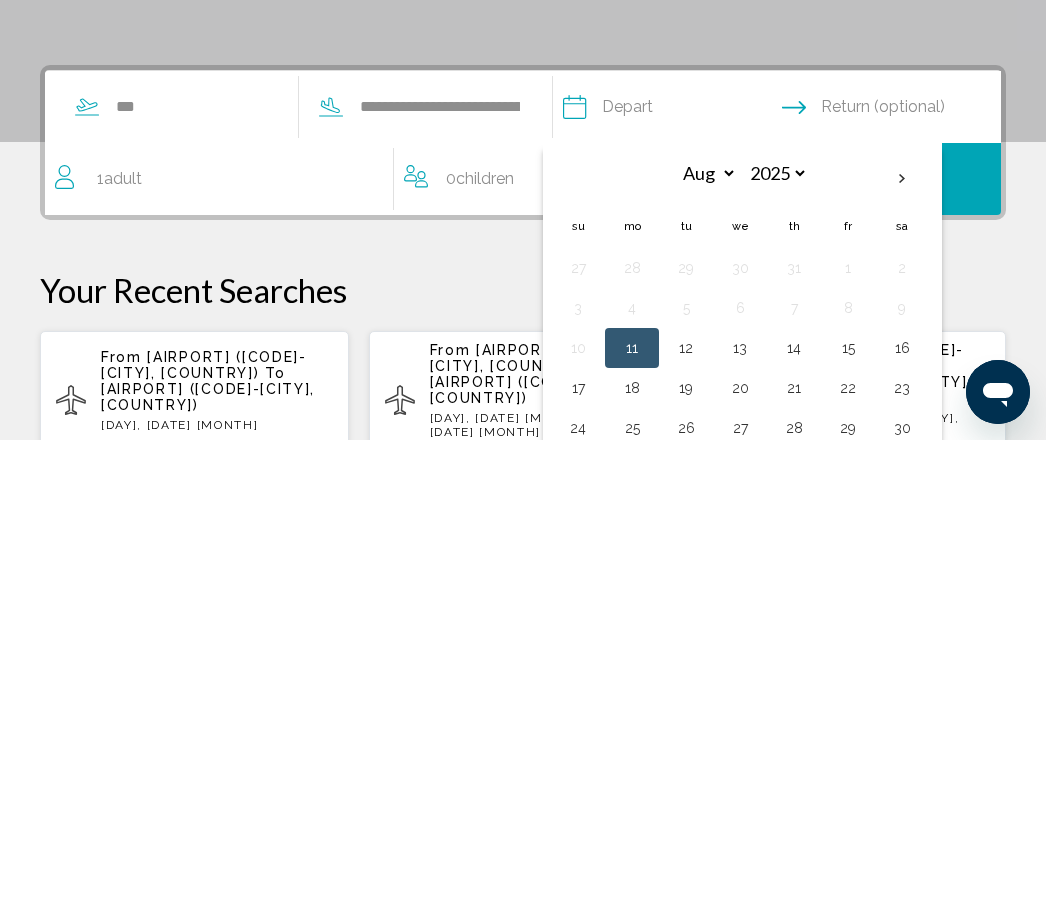 scroll, scrollTop: 335, scrollLeft: 0, axis: vertical 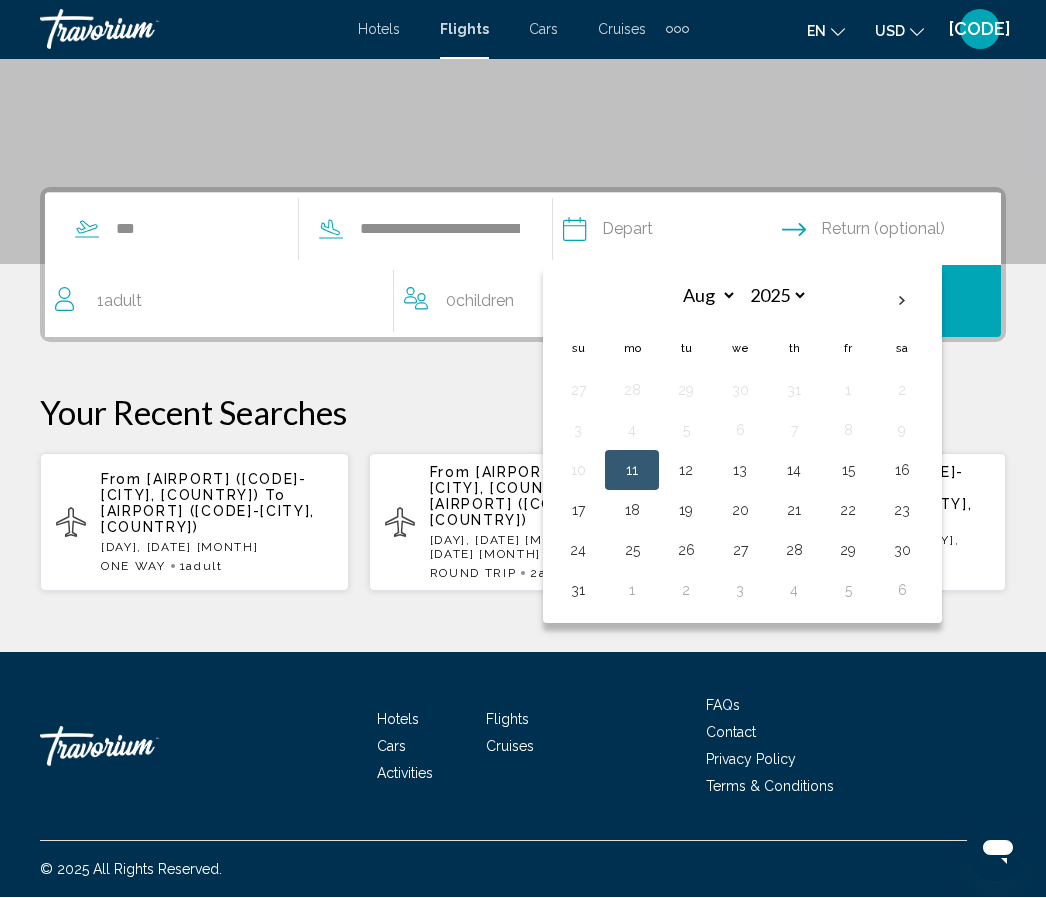 click at bounding box center (902, 302) 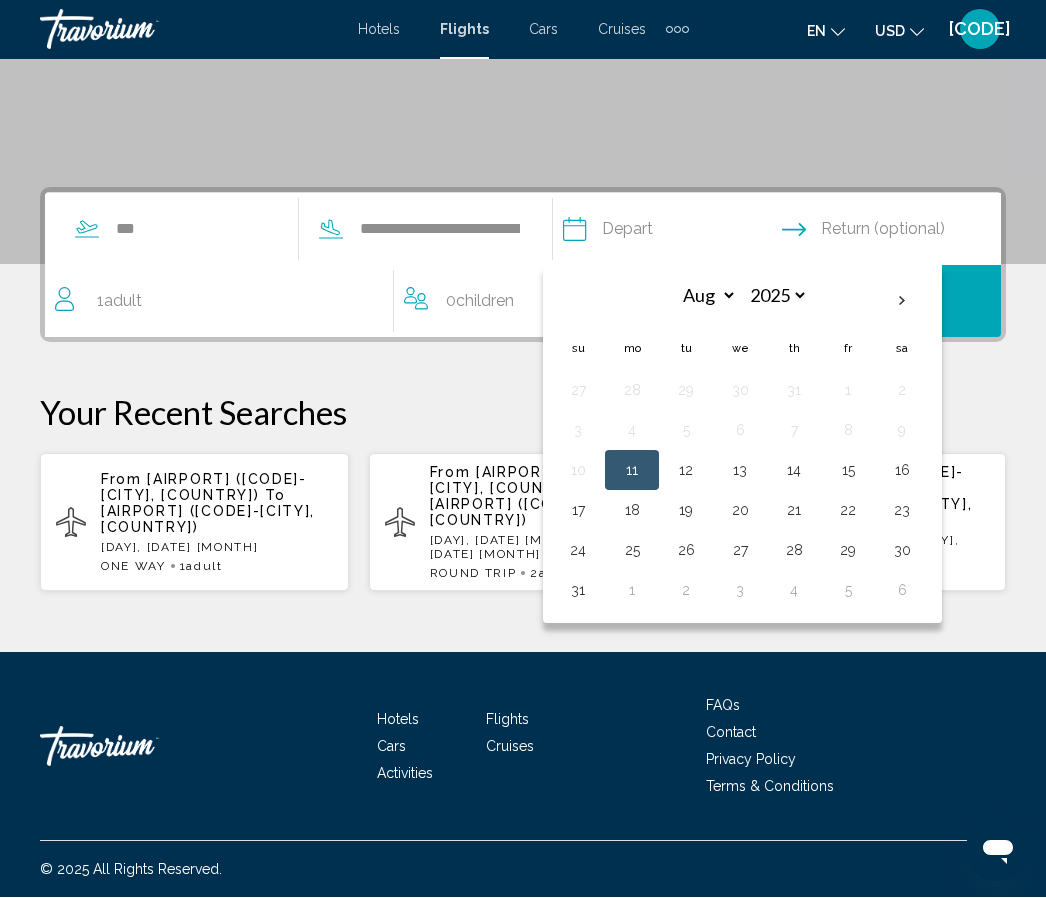 select on "*" 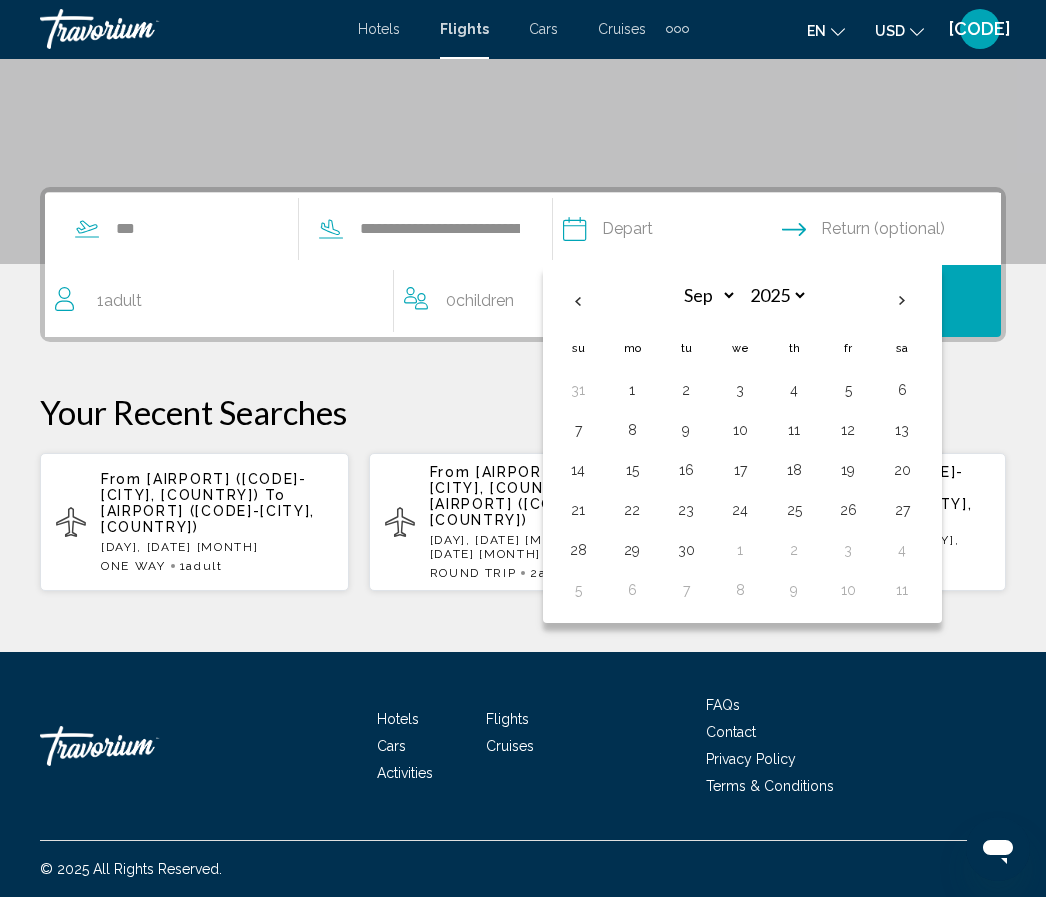 click on "3" at bounding box center [740, 391] 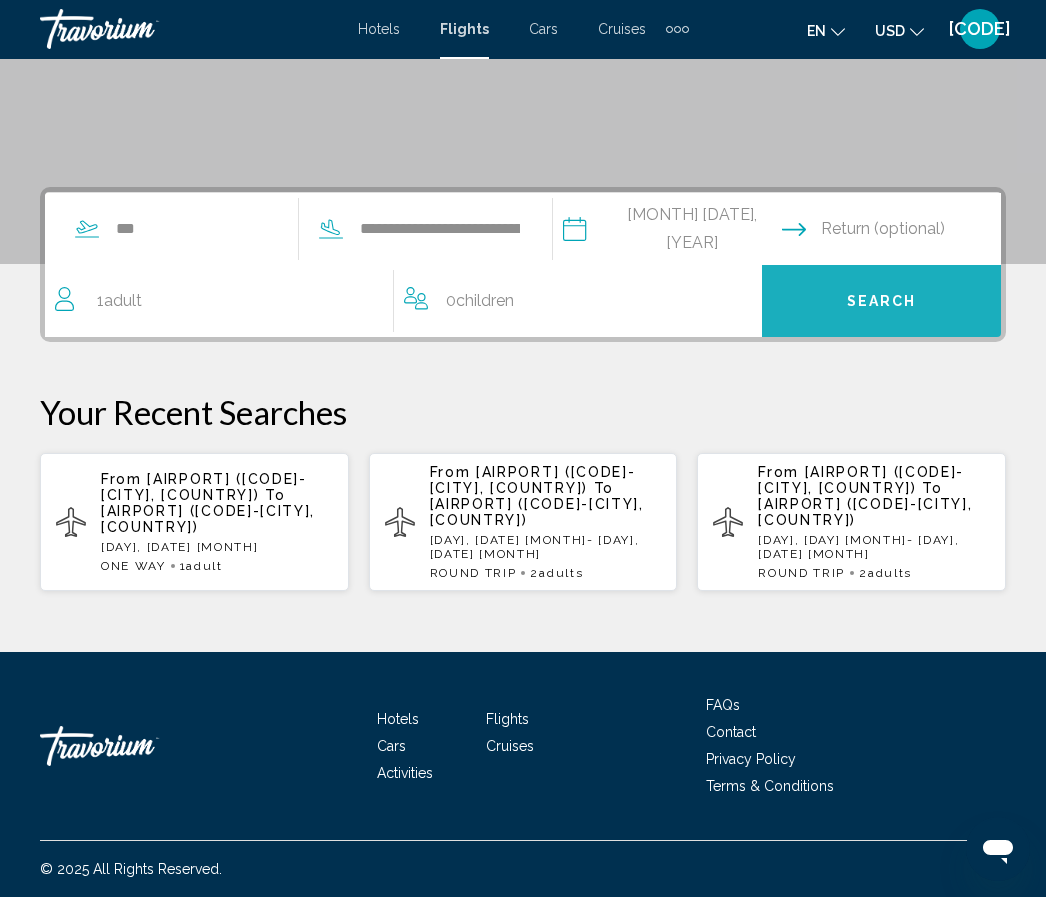 click on "Search" at bounding box center (882, 303) 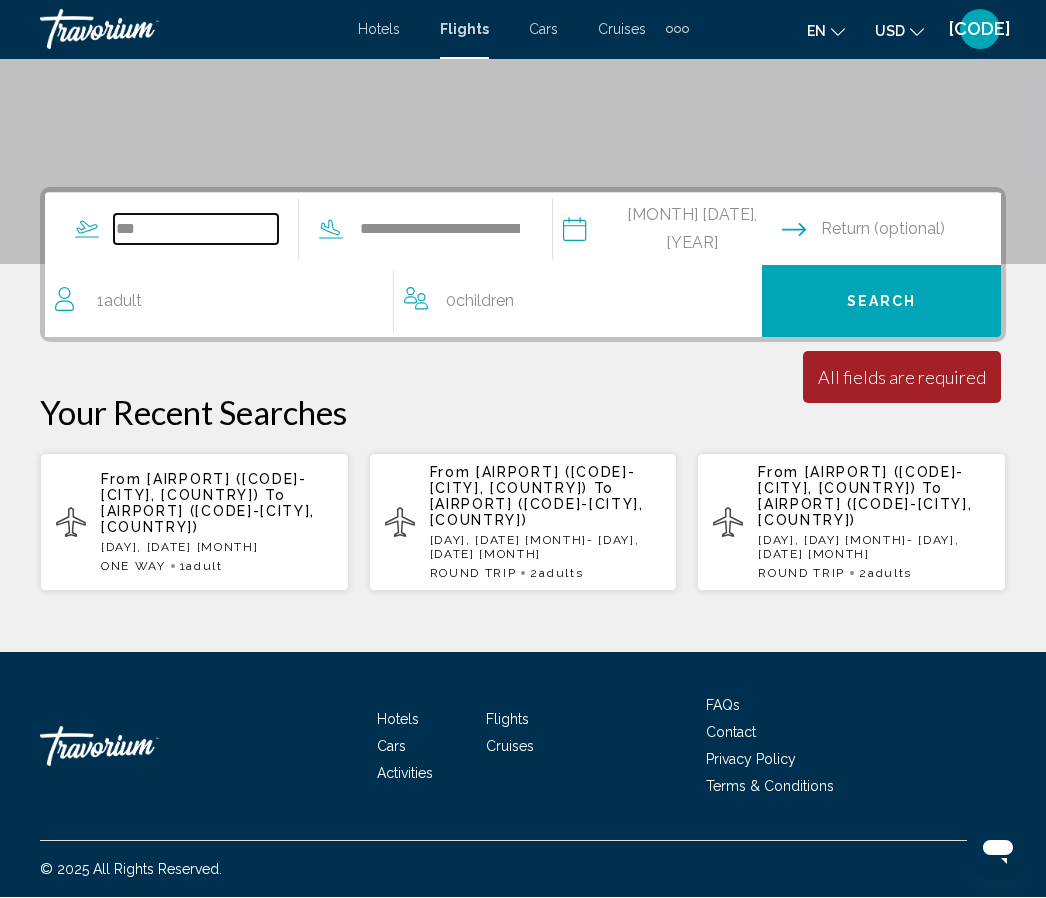 click on "***" at bounding box center [196, 230] 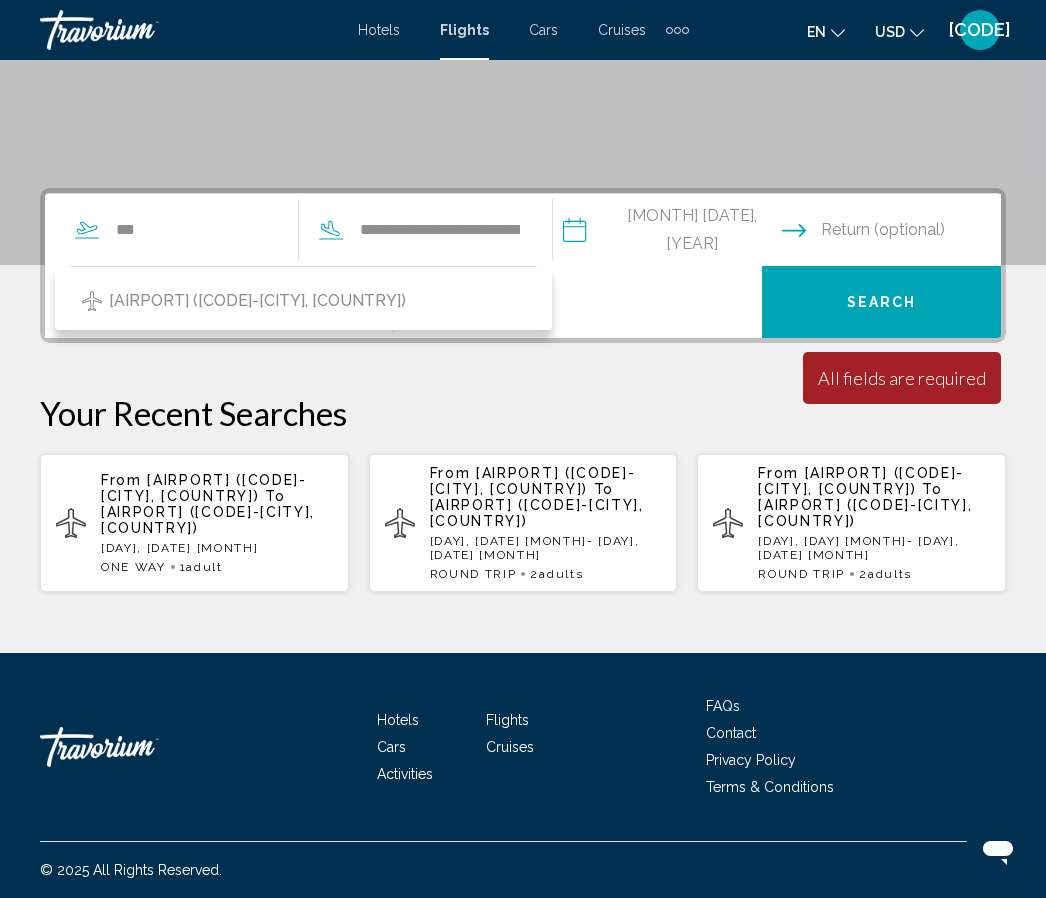 click on "[AIRPORT] ([CODE]-[CITY], [COUNTRY])" at bounding box center [257, 301] 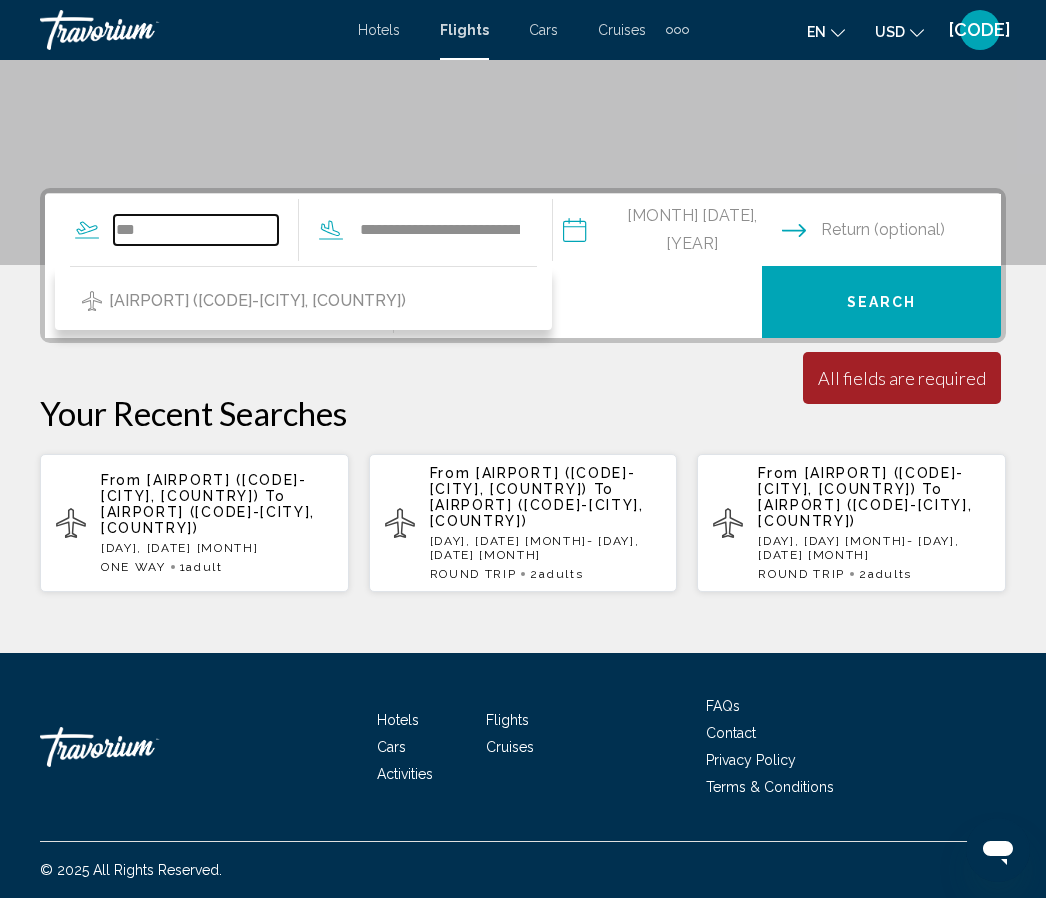 type on "**********" 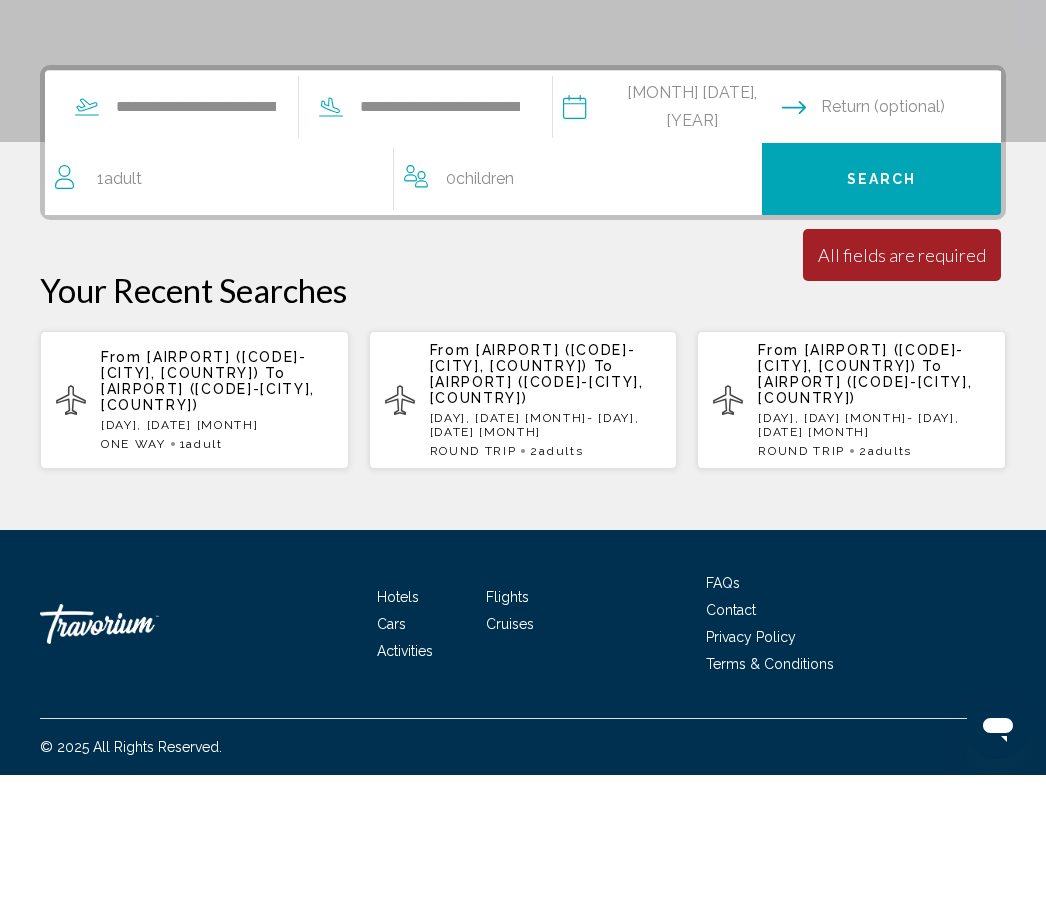 click on "Search" at bounding box center (882, 303) 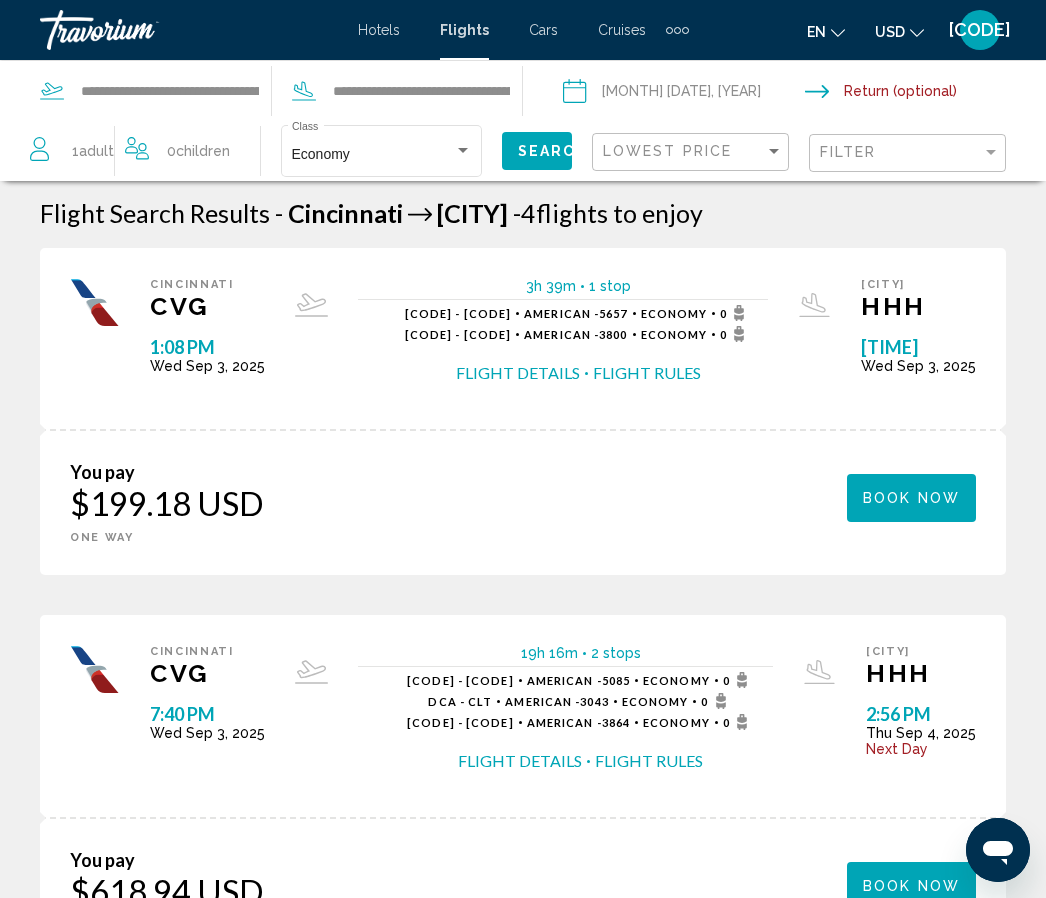 scroll, scrollTop: 0, scrollLeft: 0, axis: both 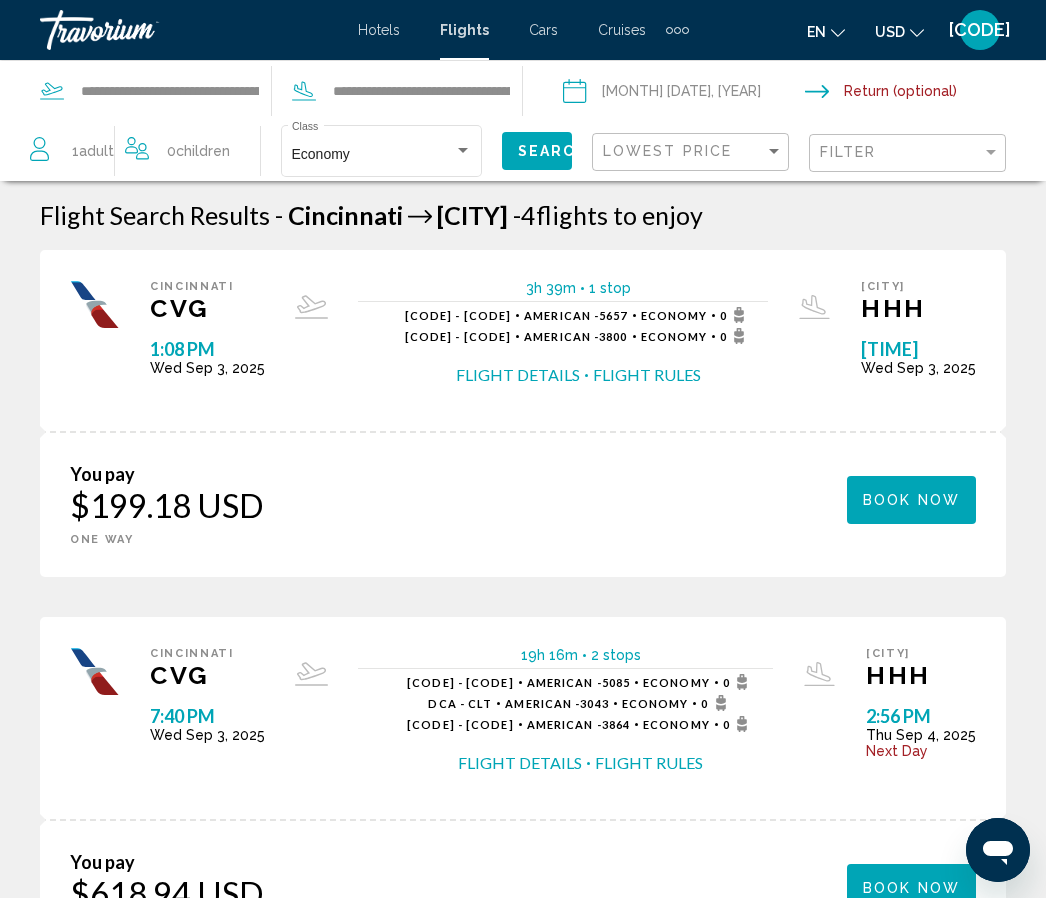 click on "You pay  [PRICE] [CURRENCY]  ONE WAY ROUND TRIP Book now You earn  0   Points" at bounding box center [523, 504] 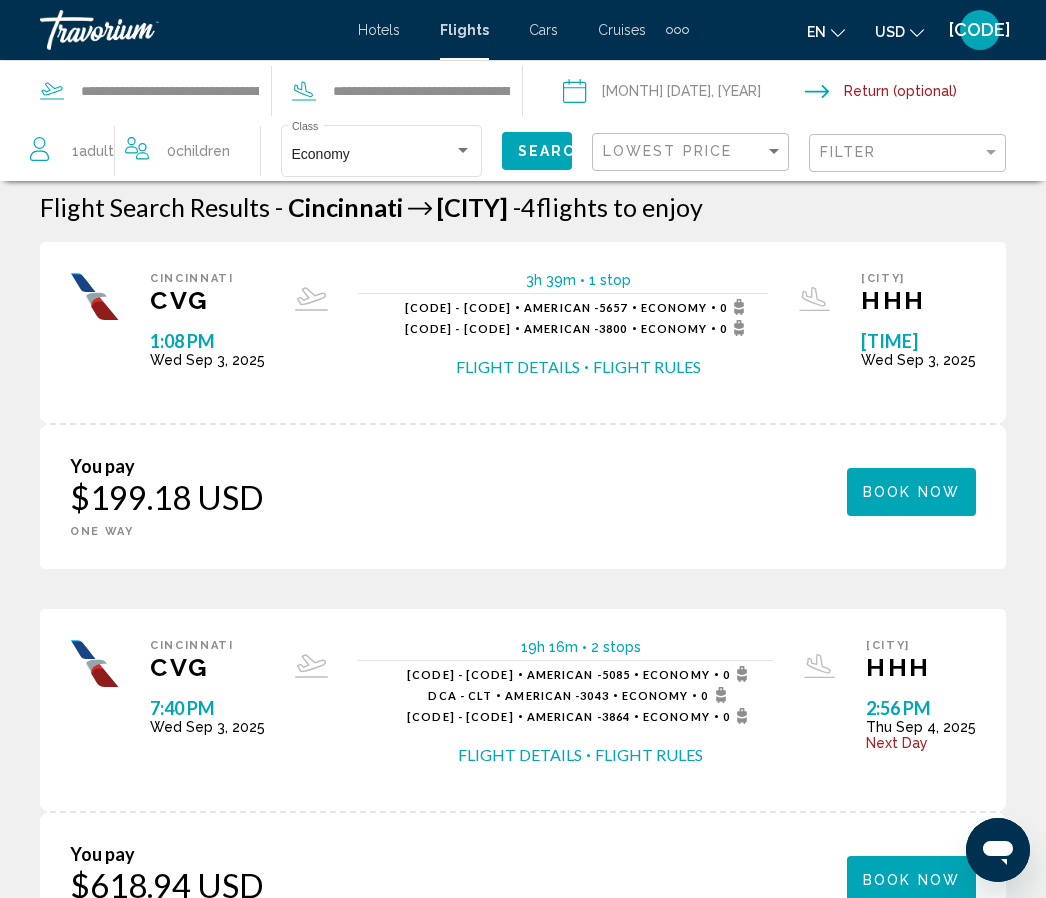 scroll, scrollTop: 0, scrollLeft: 0, axis: both 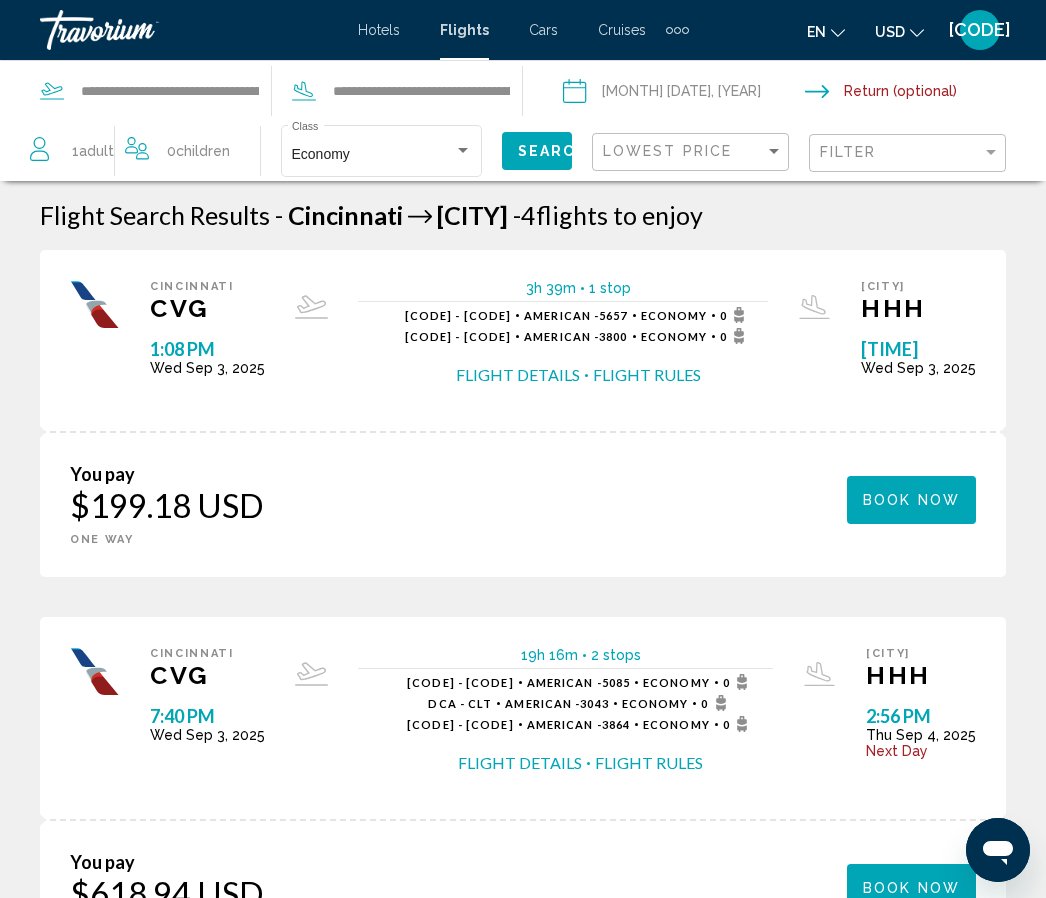 click on "Flight Details" at bounding box center (518, 375) 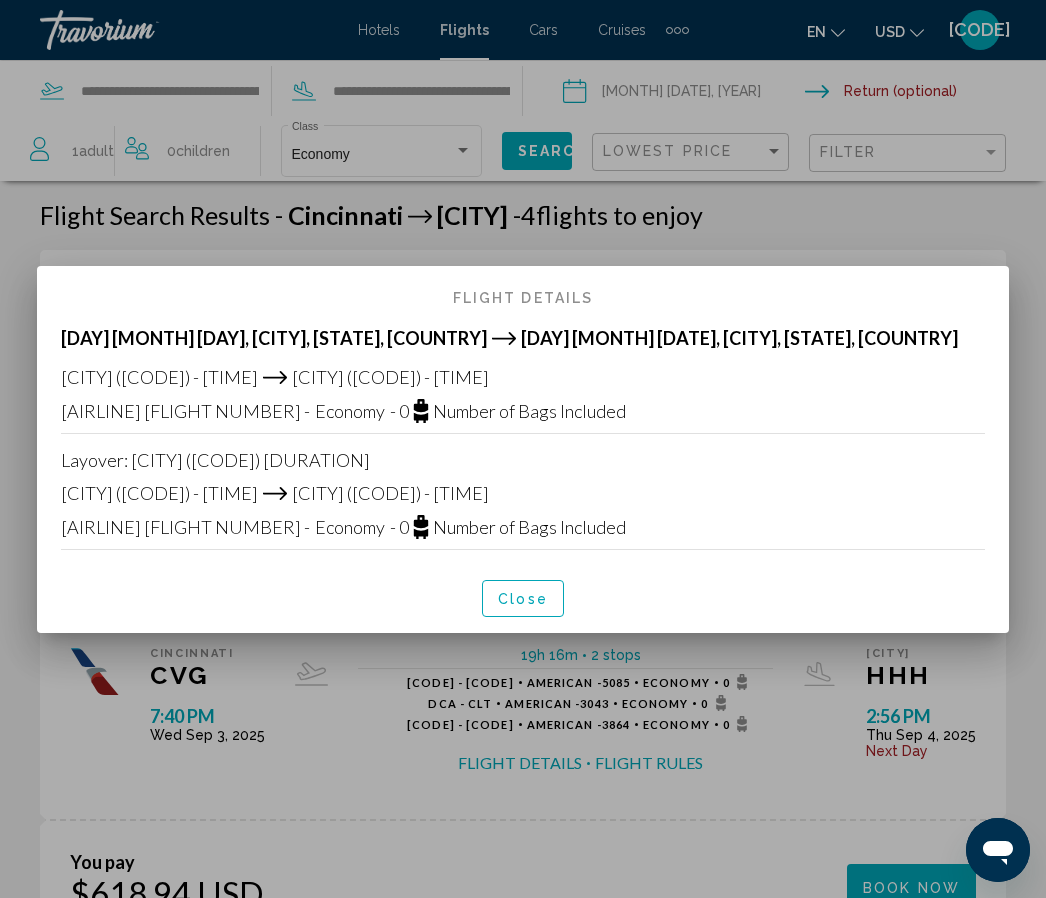 click on "Close" at bounding box center [523, 598] 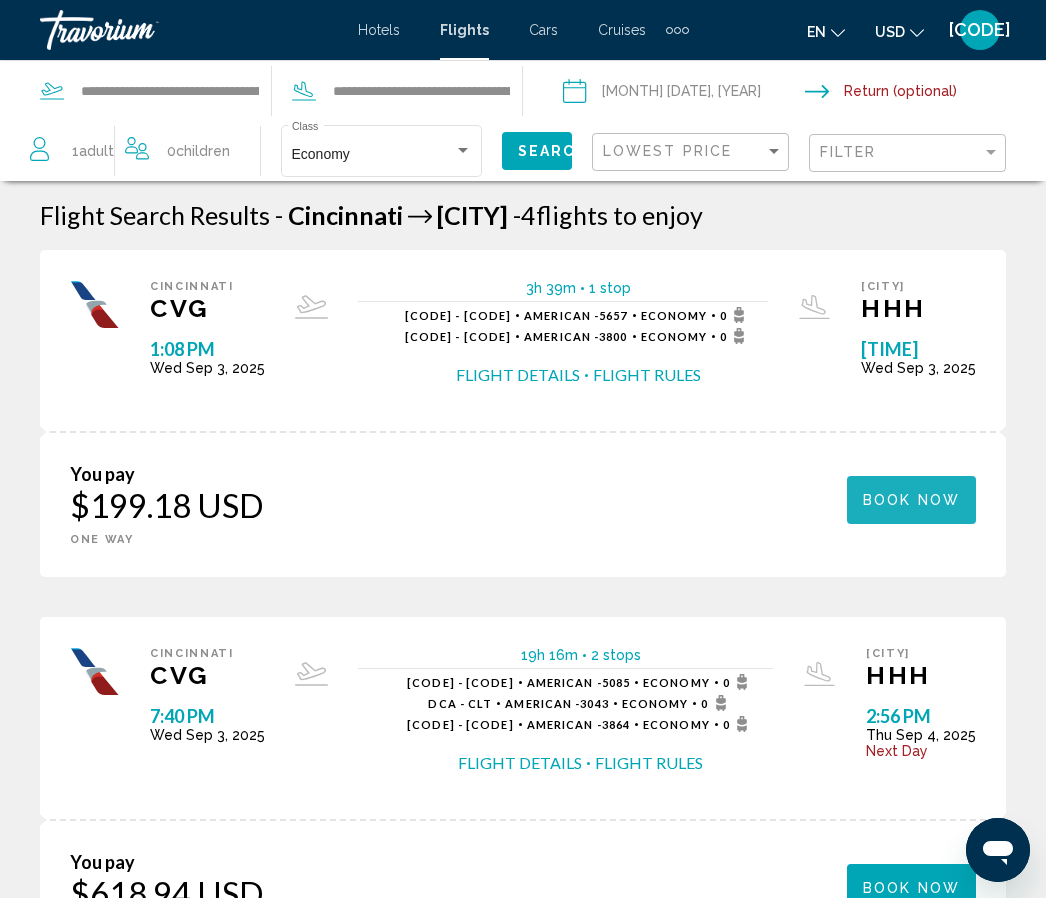 click on "Book now" at bounding box center [911, 501] 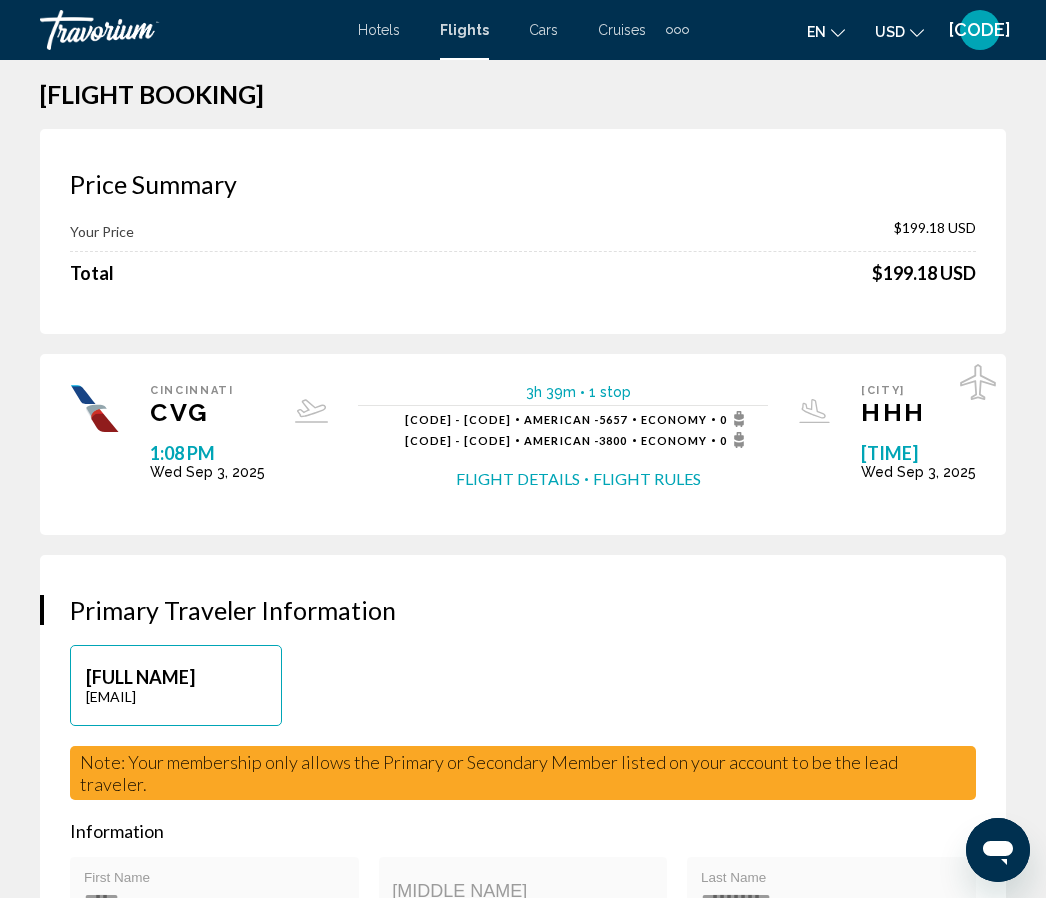 scroll, scrollTop: 0, scrollLeft: 0, axis: both 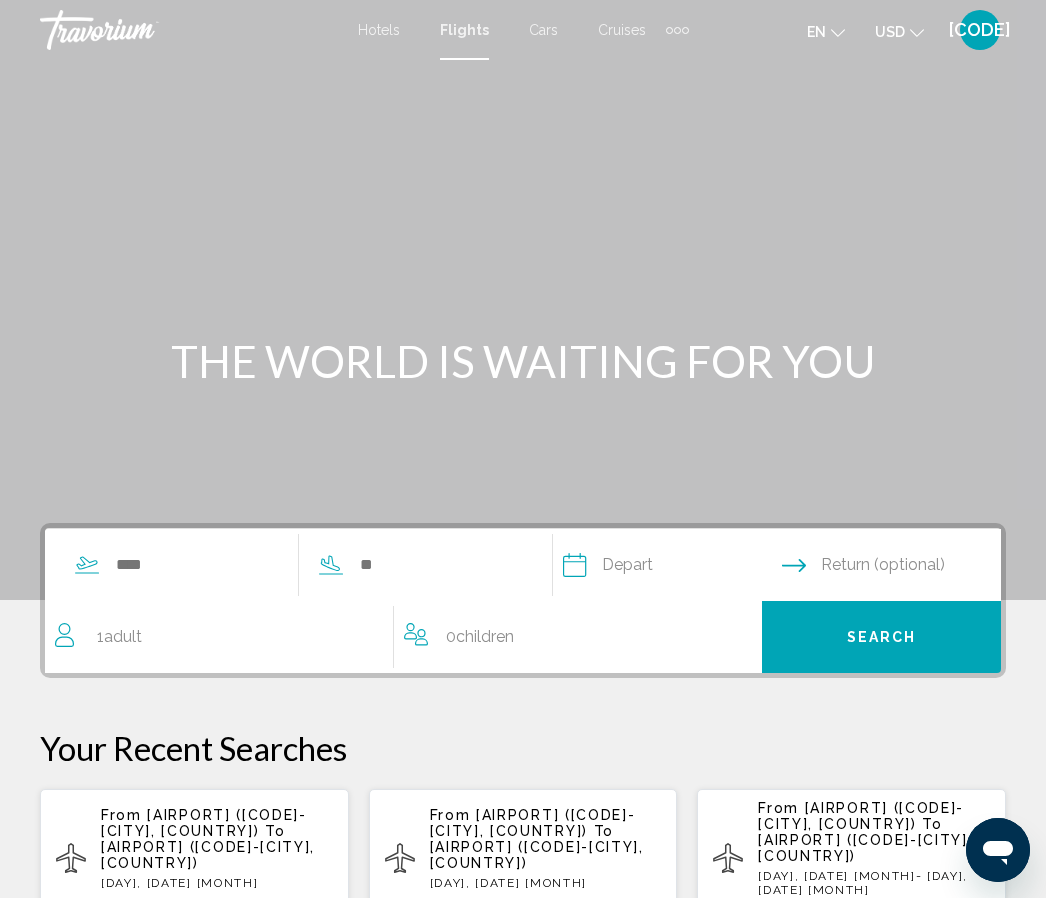 click on "Flights" at bounding box center [464, 30] 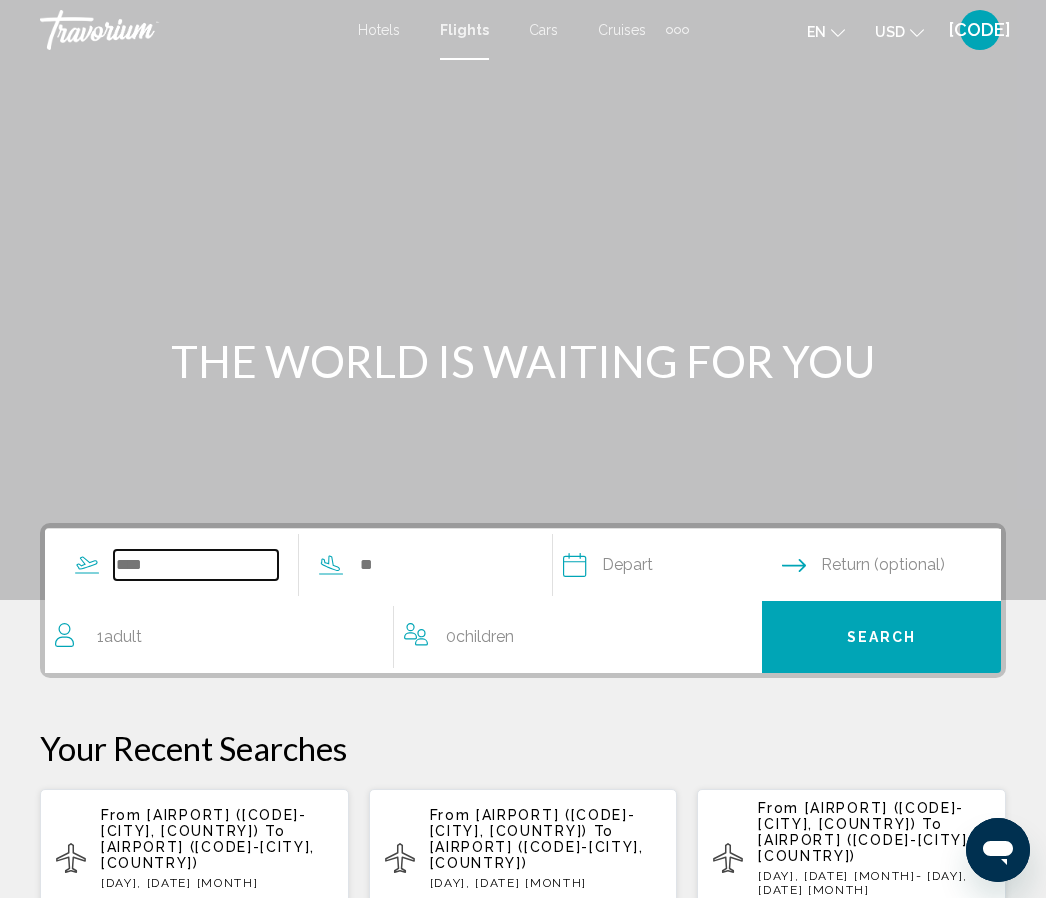 click at bounding box center (196, 565) 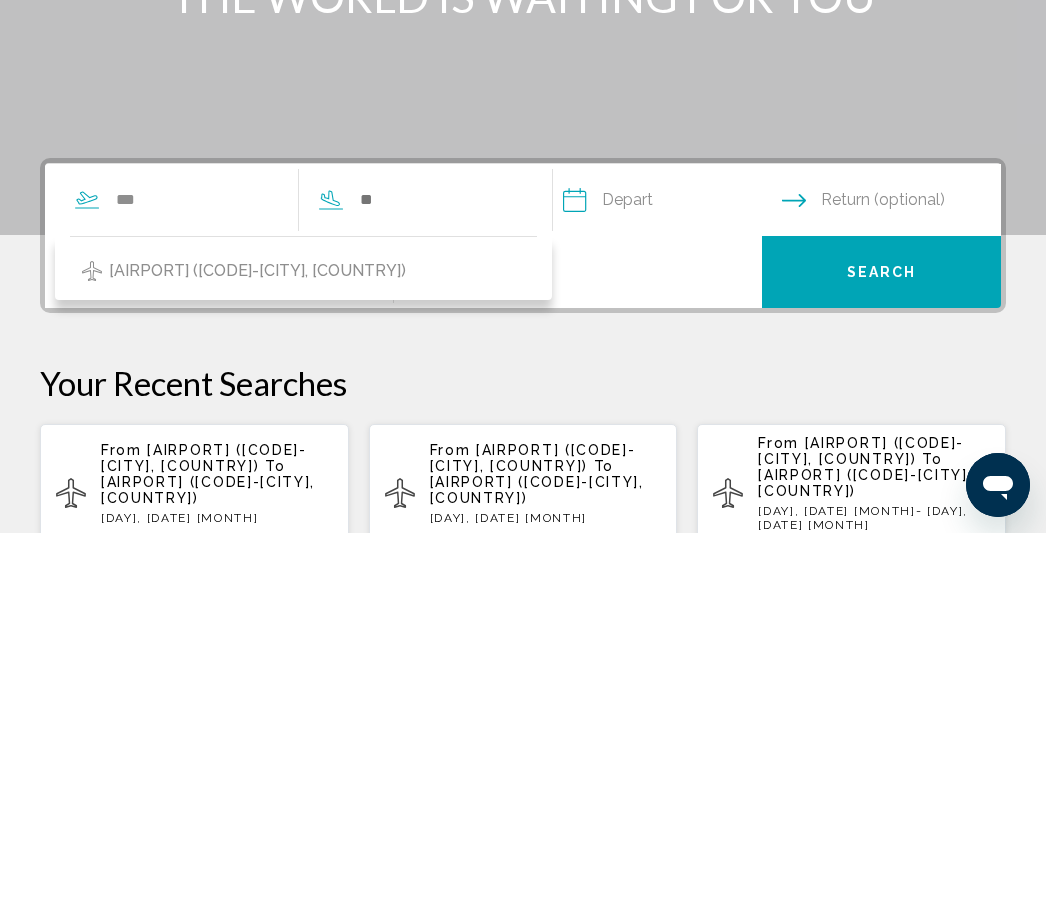 click on "[AIRPORT] ([CODE]-[CITY], [COUNTRY])" at bounding box center [257, 636] 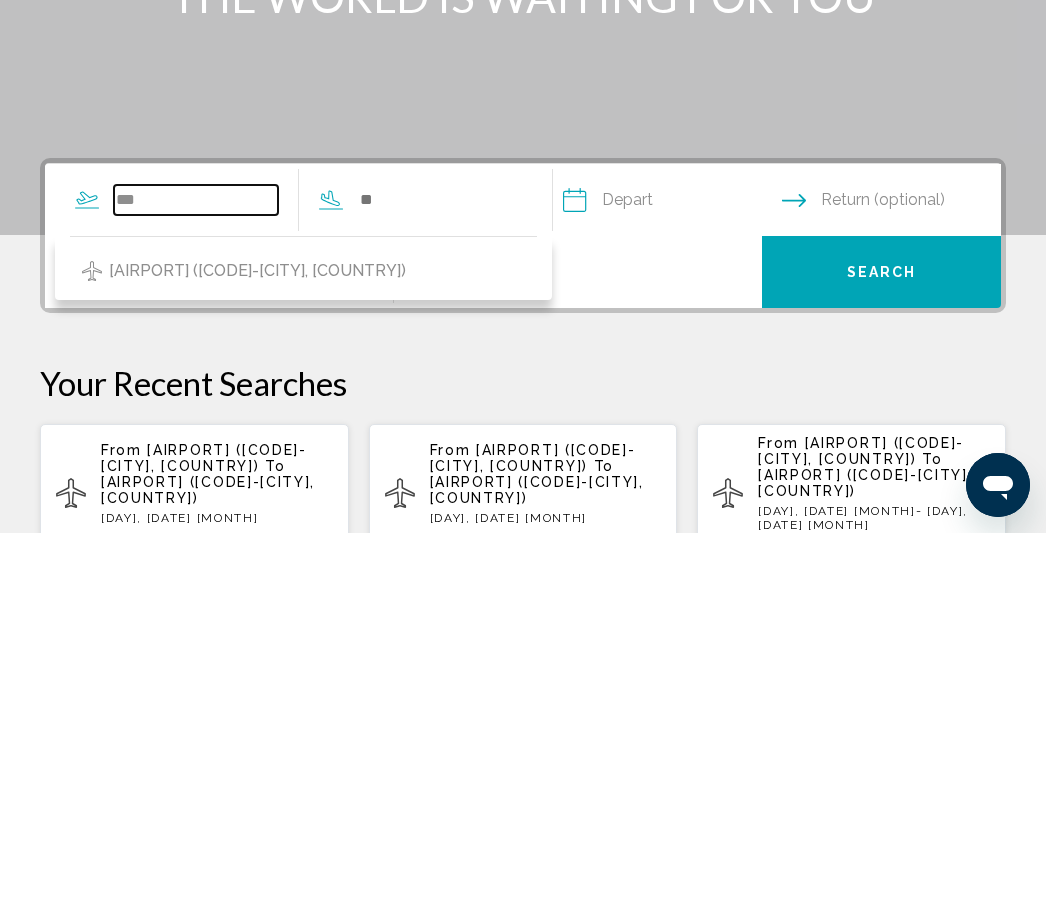 type on "**********" 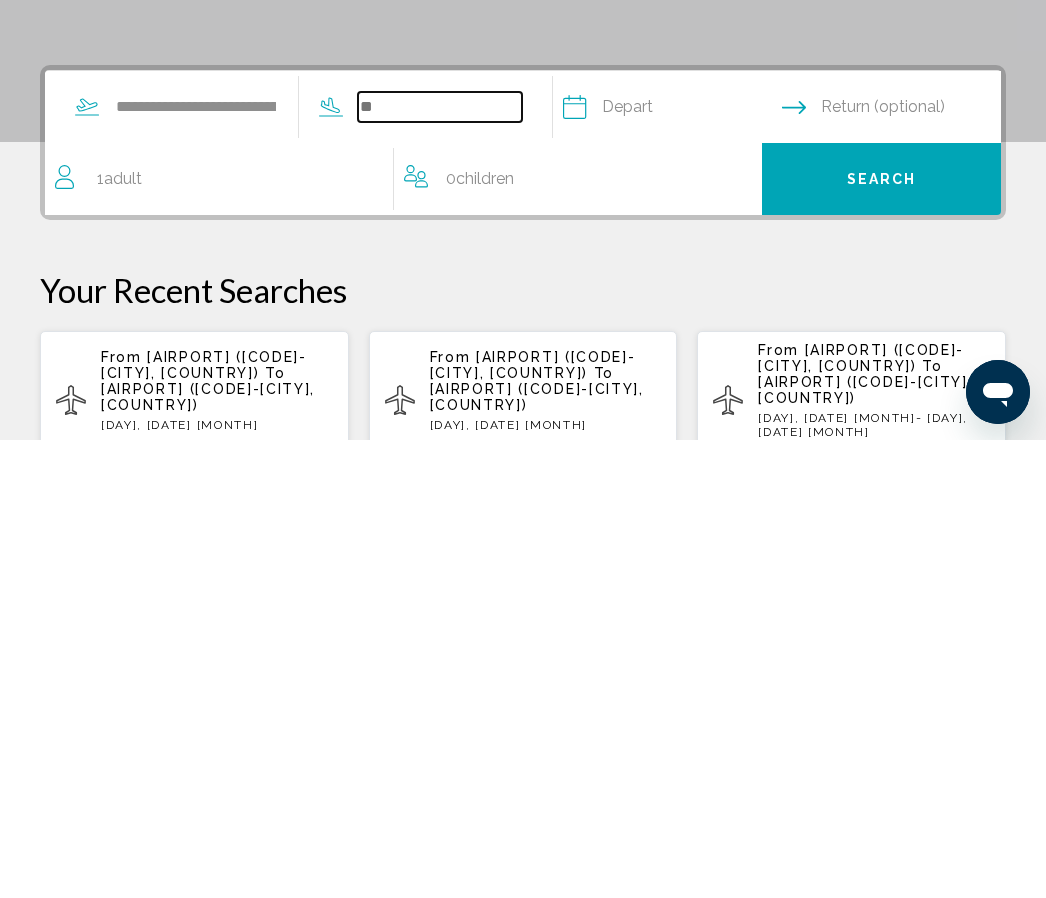 click at bounding box center (440, 565) 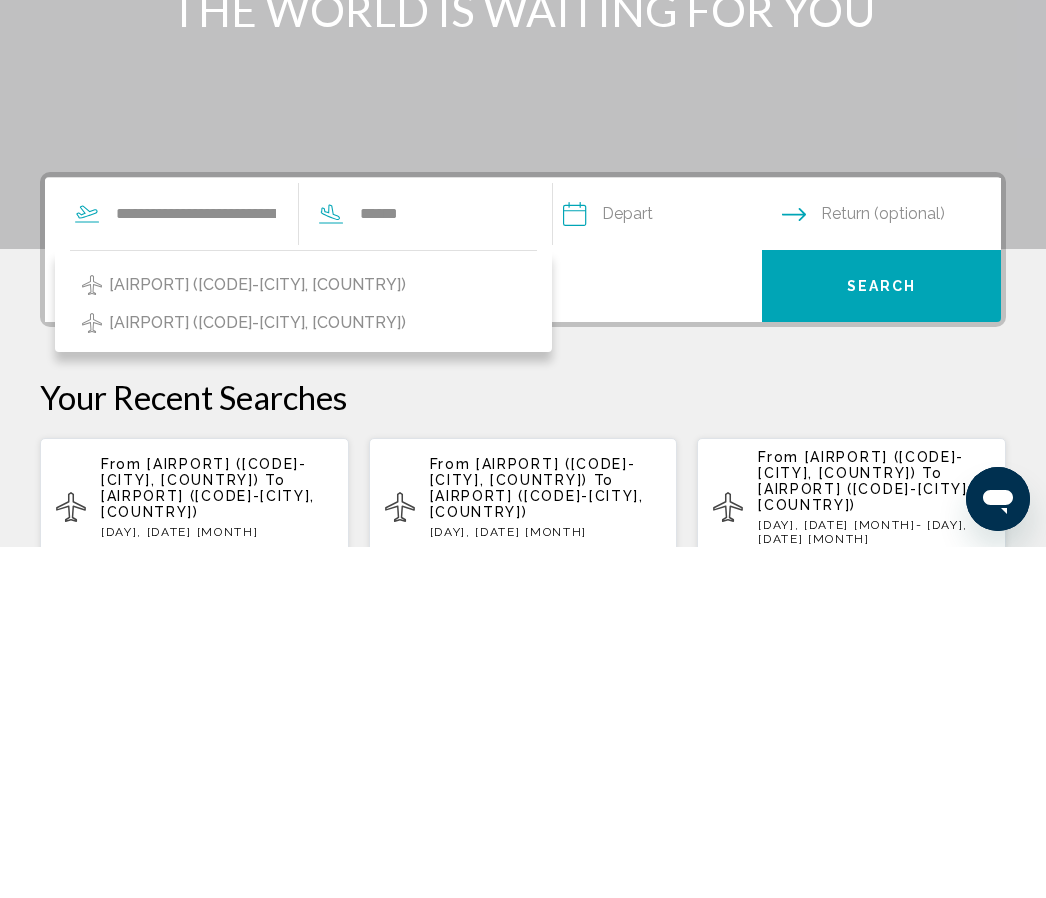 click on "[AIRPORT] ([CODE]-[CITY], [COUNTRY])" at bounding box center (257, 636) 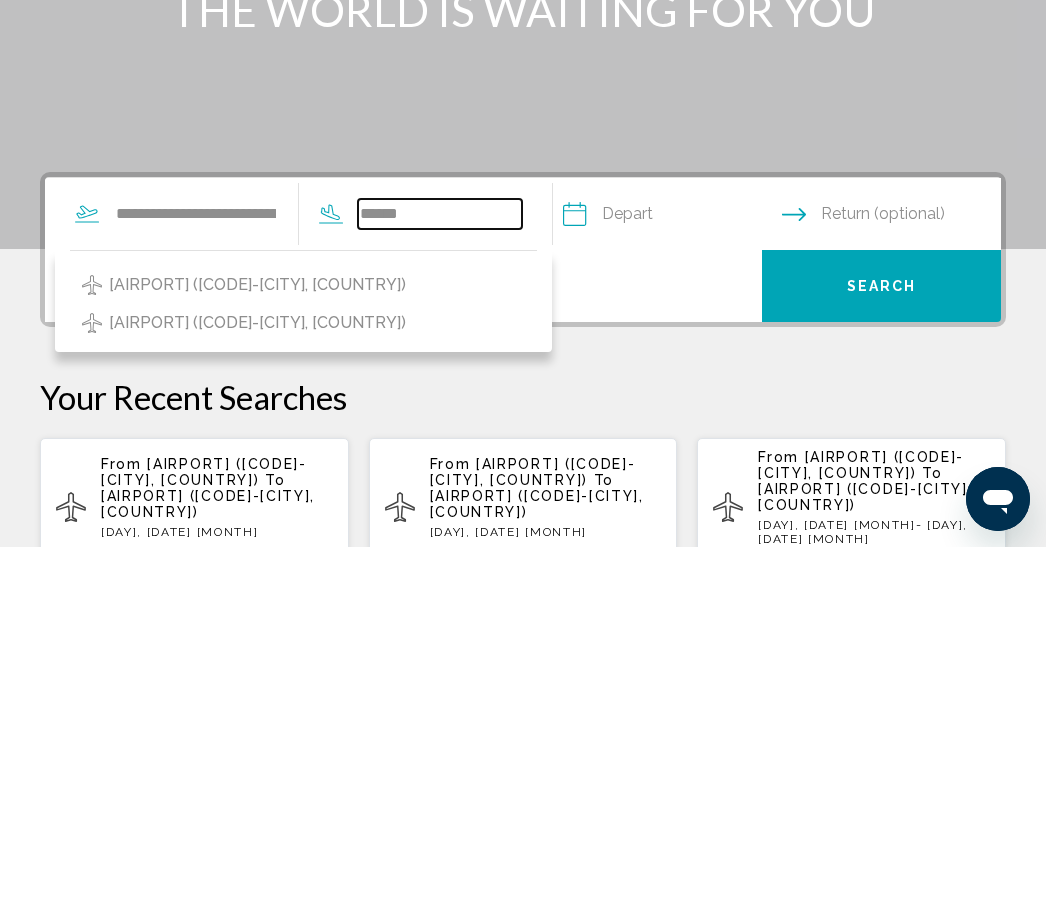 type on "**********" 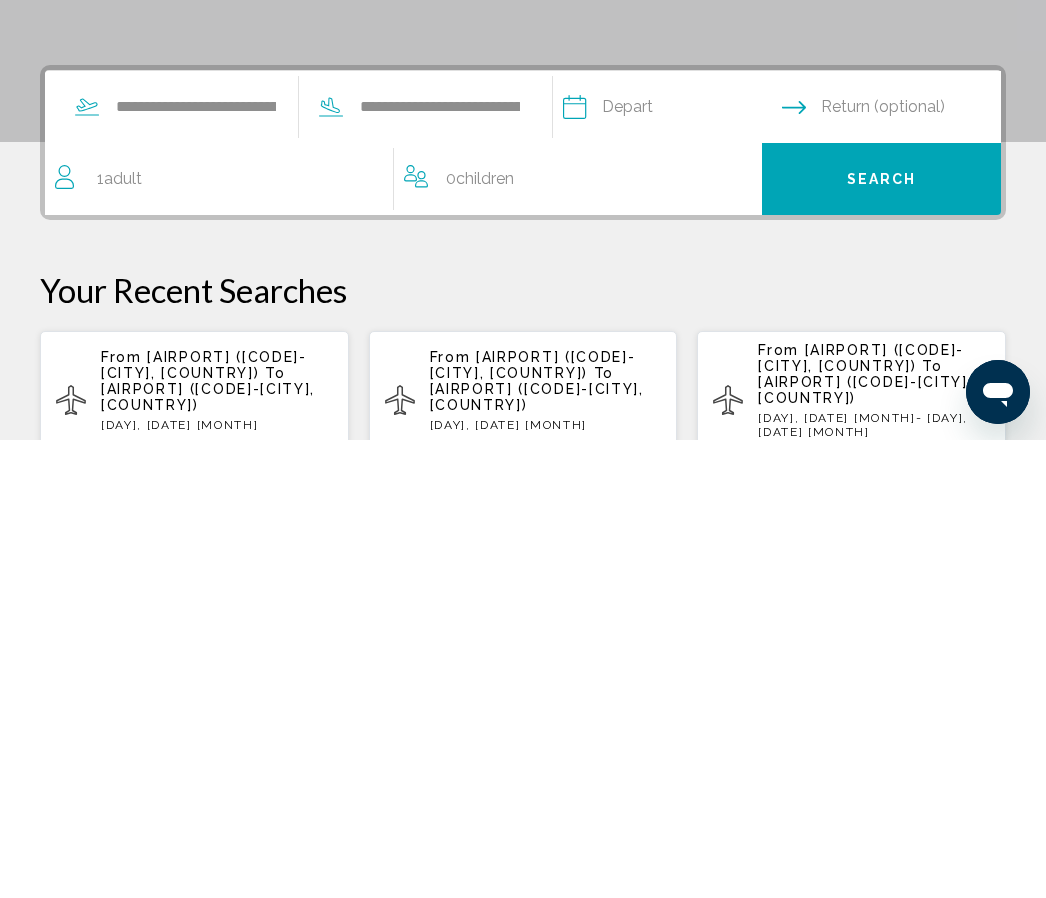 click at bounding box center [671, 568] 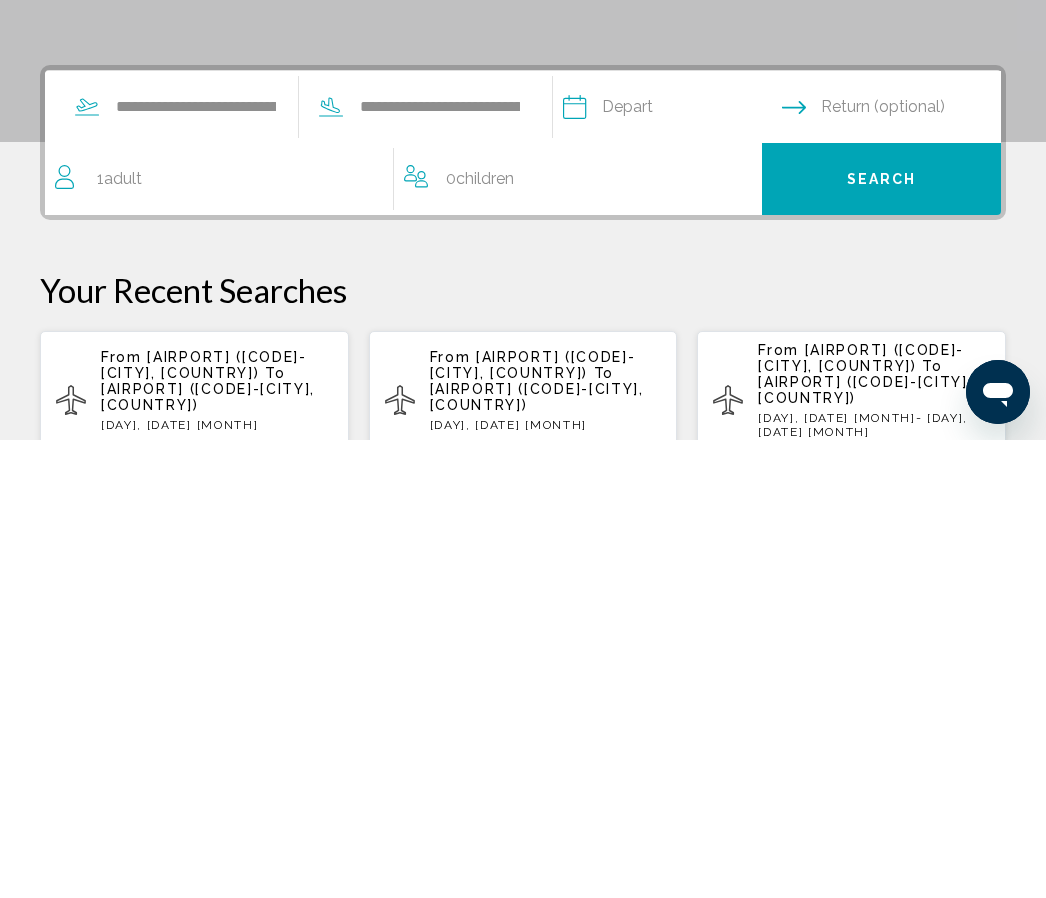 scroll, scrollTop: 351, scrollLeft: 0, axis: vertical 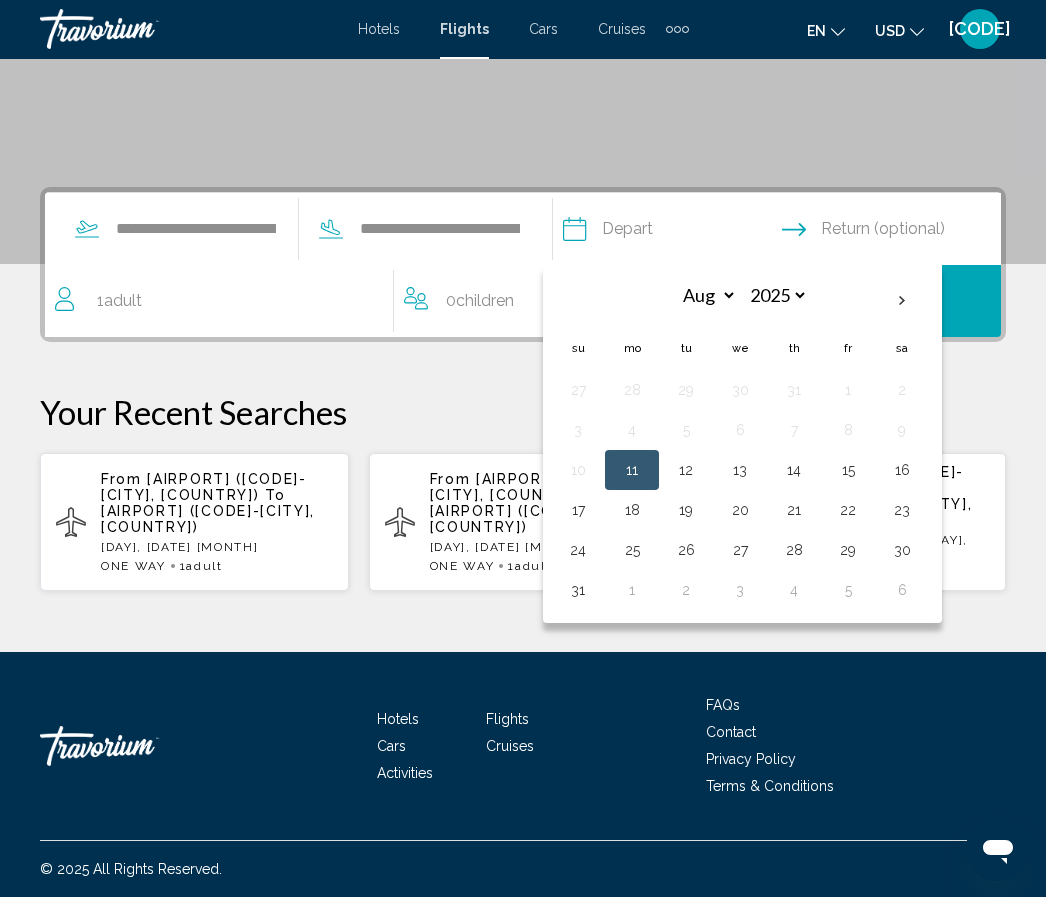 click at bounding box center [902, 302] 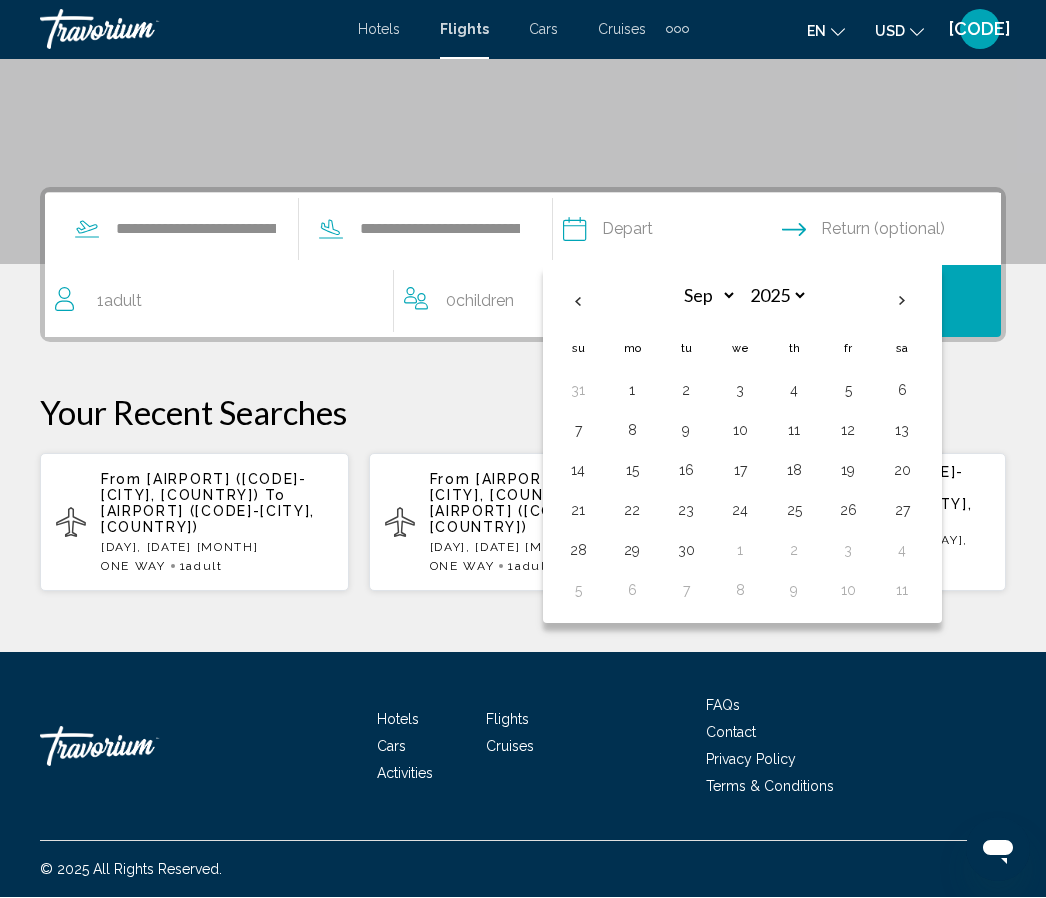 click on "3" at bounding box center (740, 391) 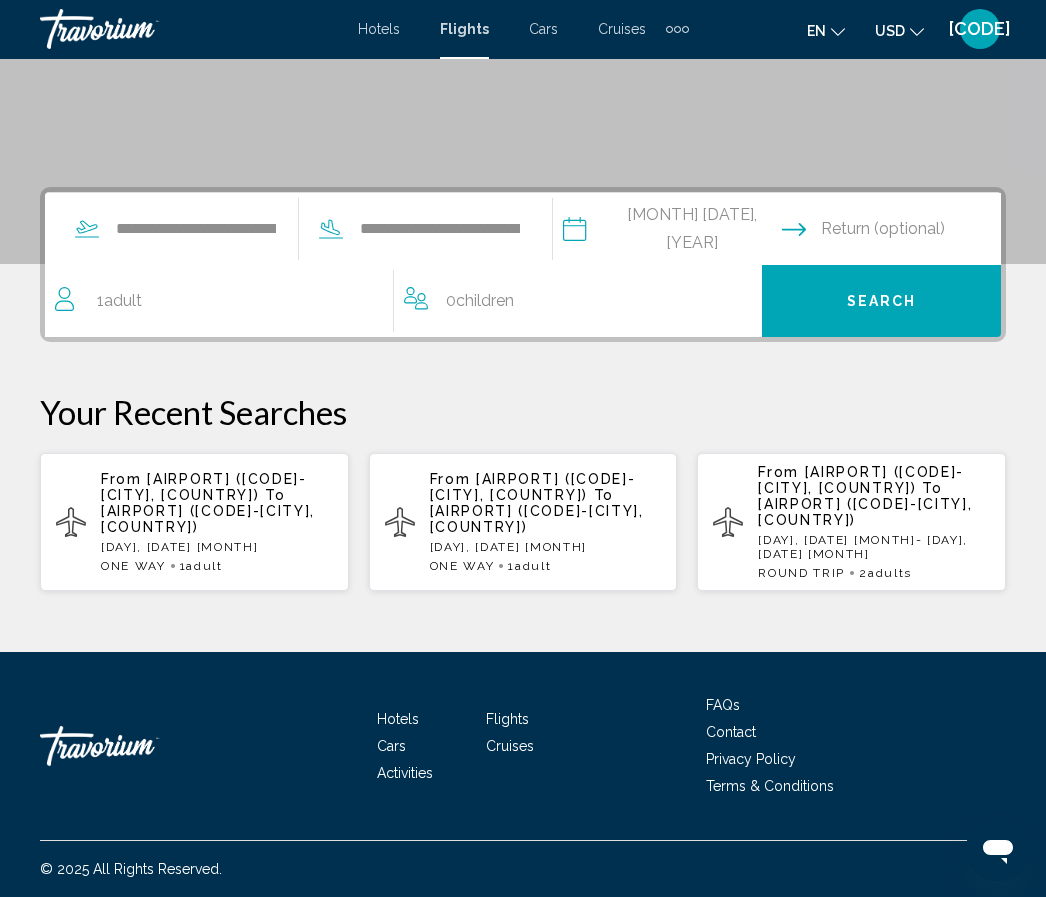 click at bounding box center [895, 233] 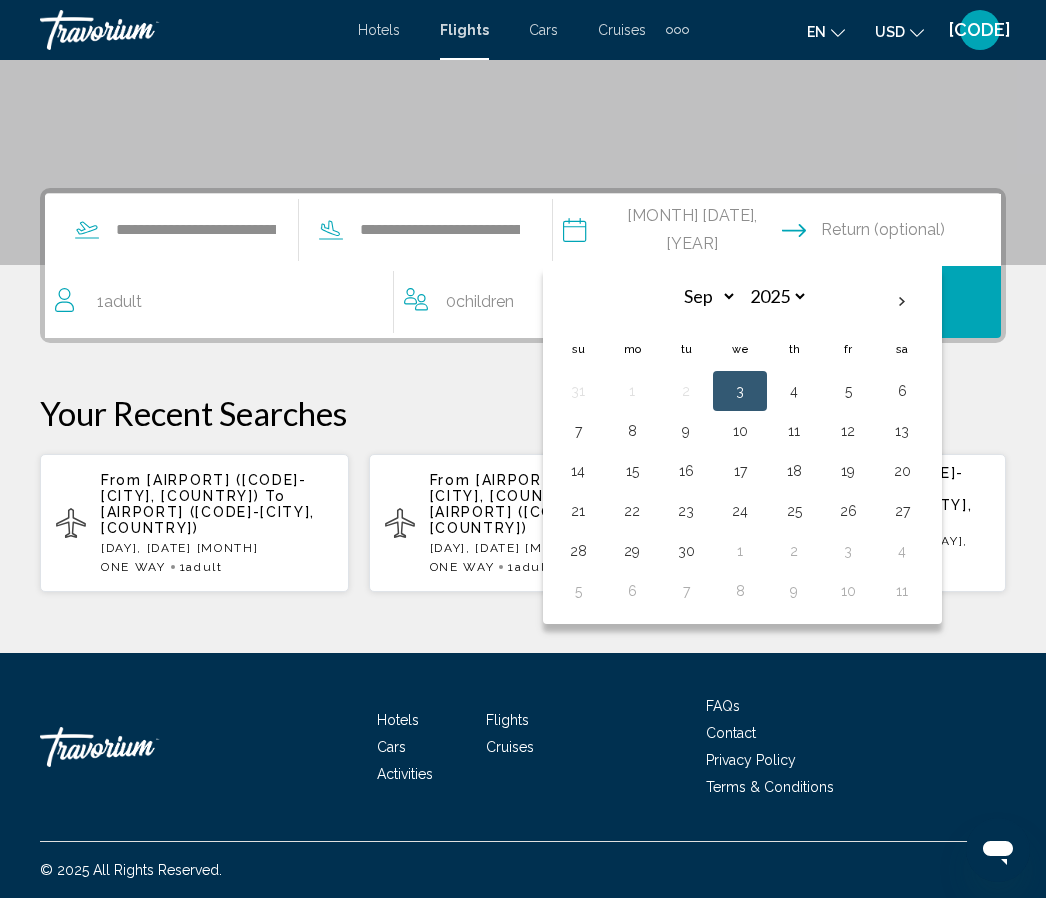 click on "7" at bounding box center [578, 431] 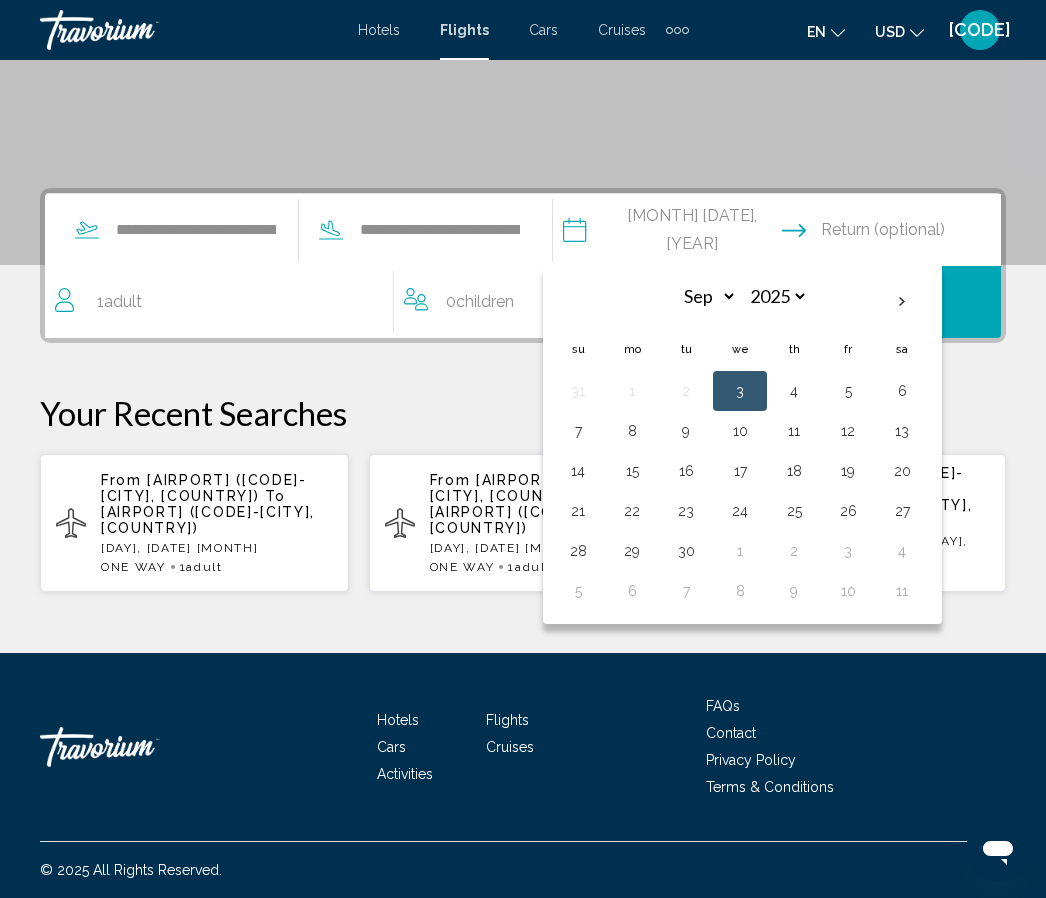 type on "**********" 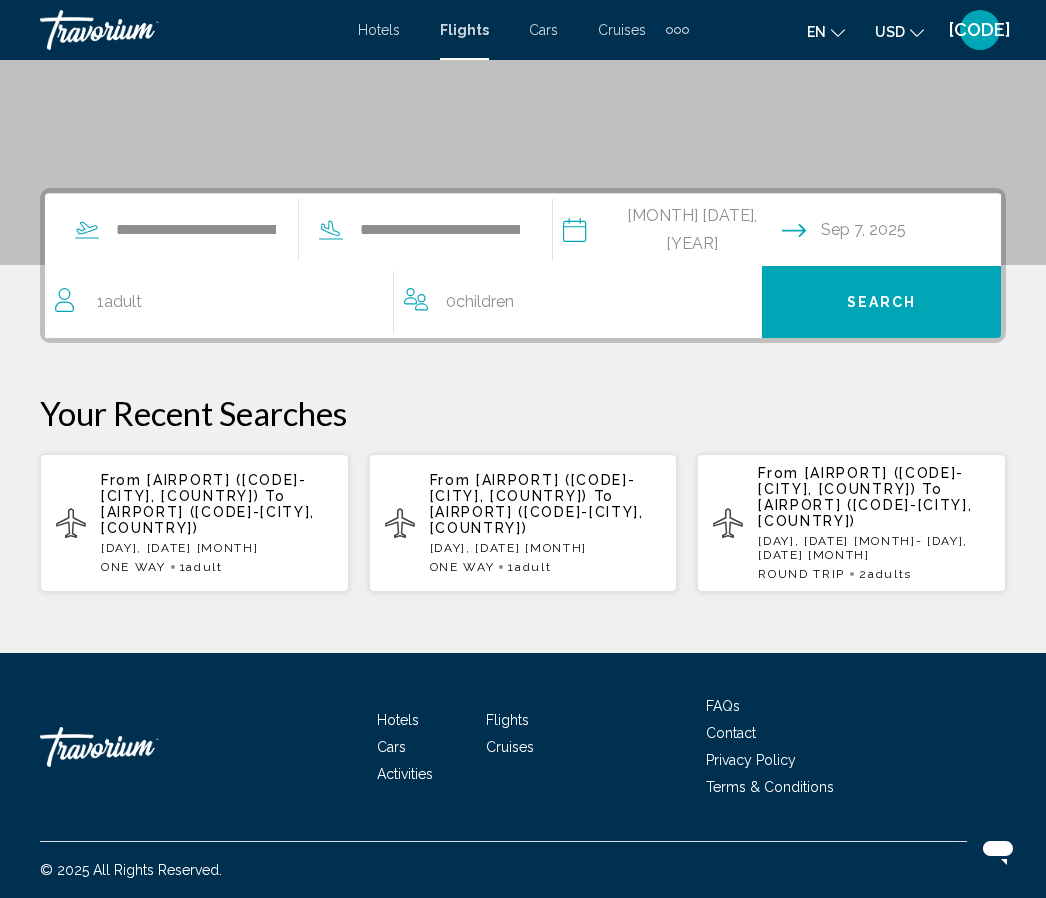 click on "Search" at bounding box center [882, 303] 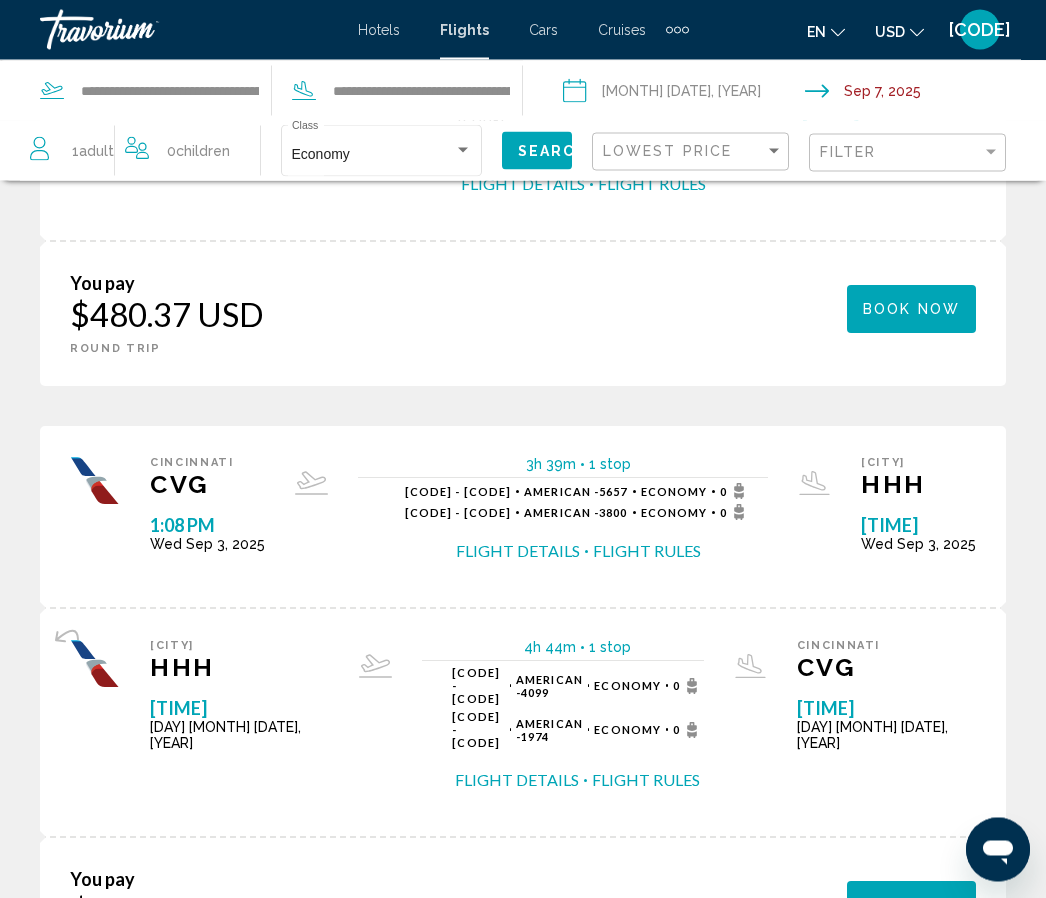 scroll, scrollTop: 421, scrollLeft: 0, axis: vertical 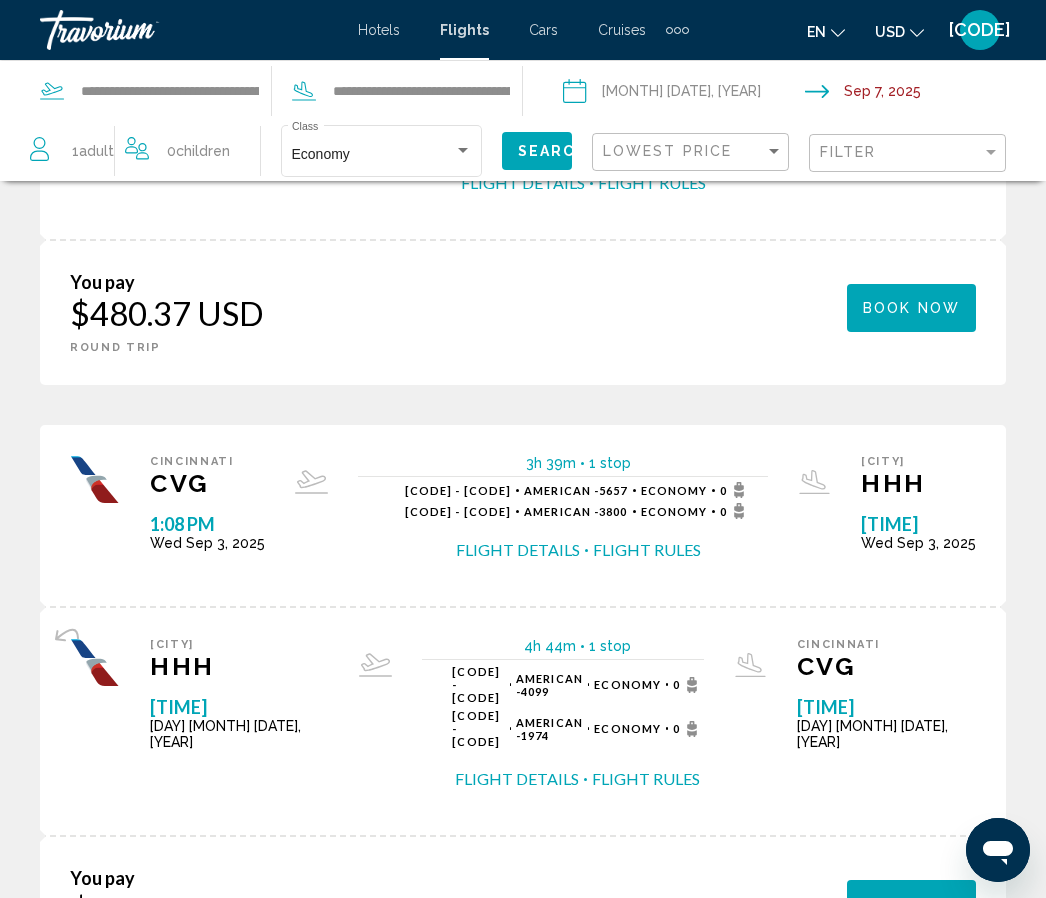 click on "You pay  [PRICE] [CURRENCY]  ONE WAY ROUND TRIP Book now You earn  0   Points" at bounding box center [523, 908] 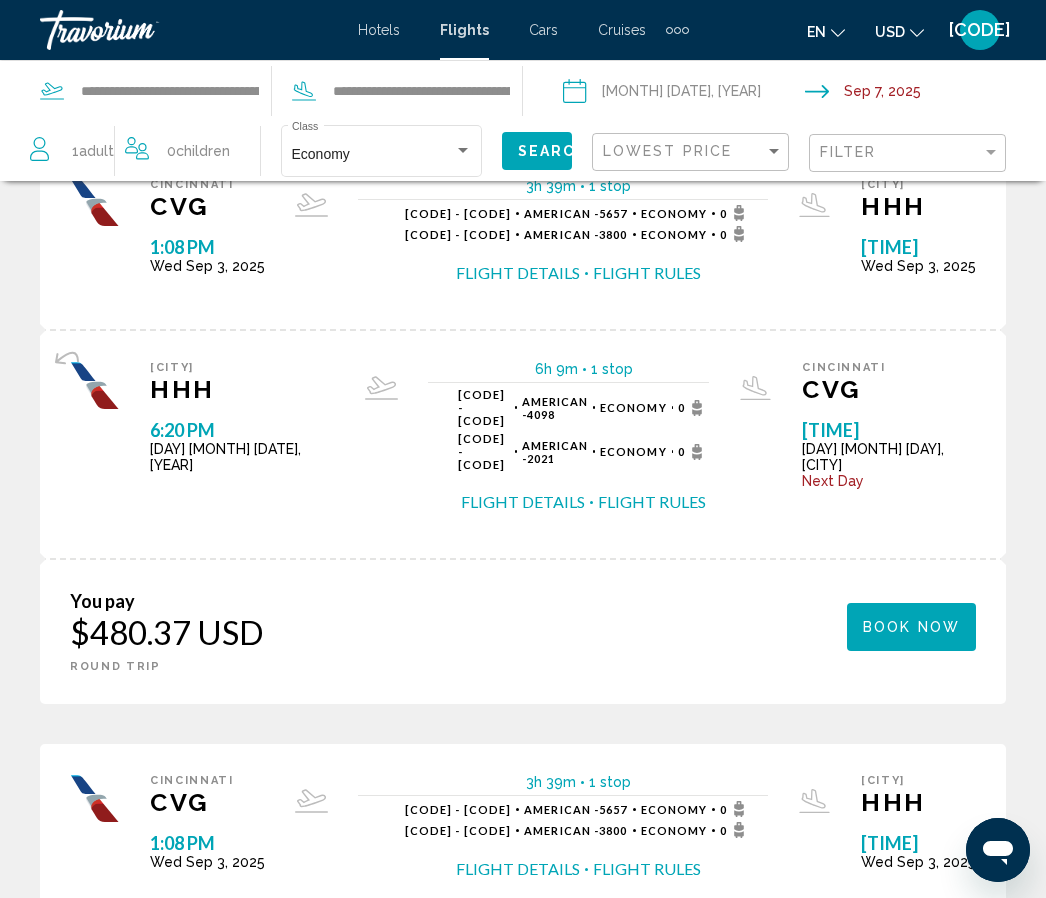 scroll, scrollTop: 0, scrollLeft: 0, axis: both 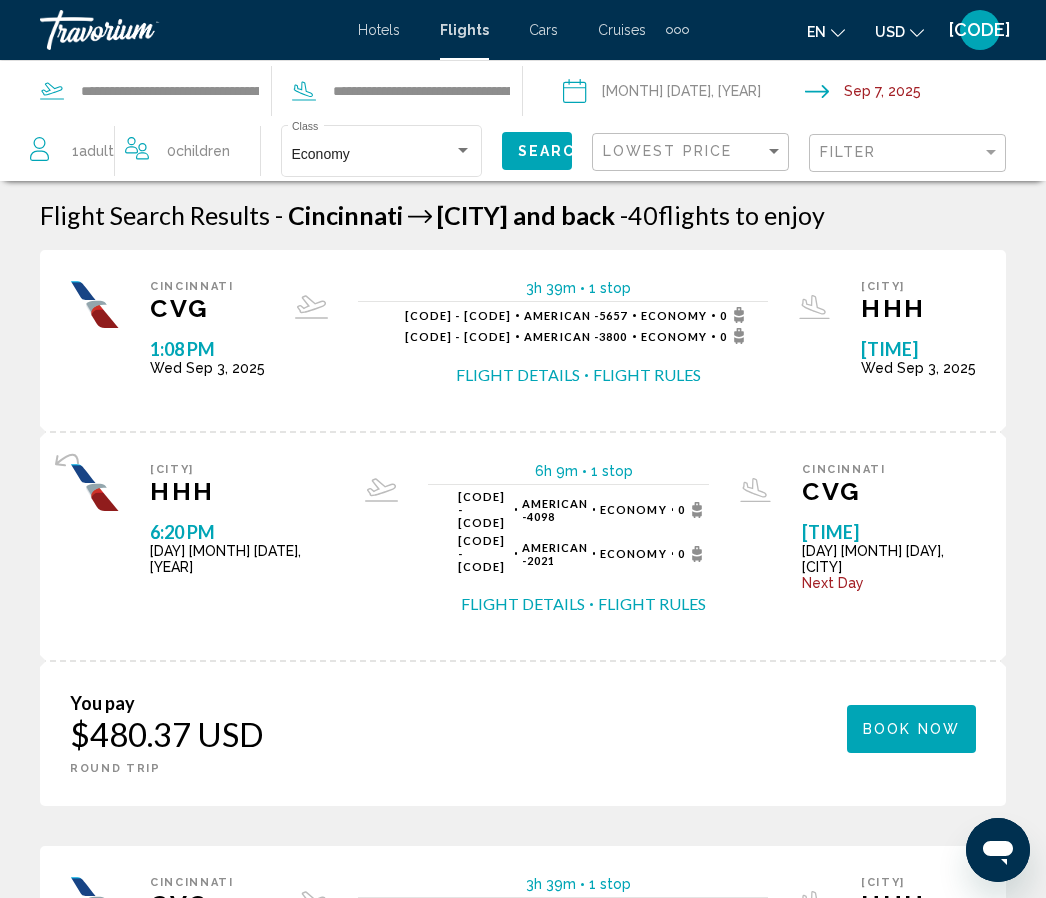 click on "Flight Details" at bounding box center [523, 604] 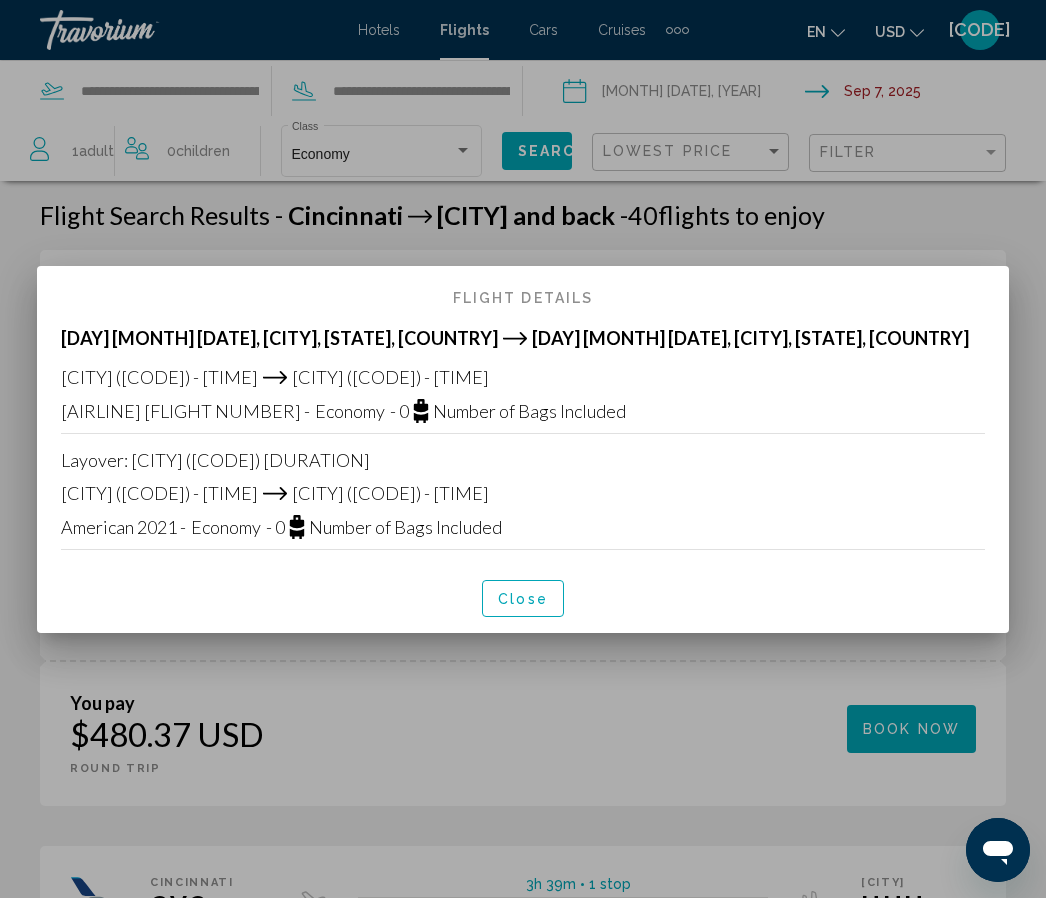 click on "Close" at bounding box center (523, 599) 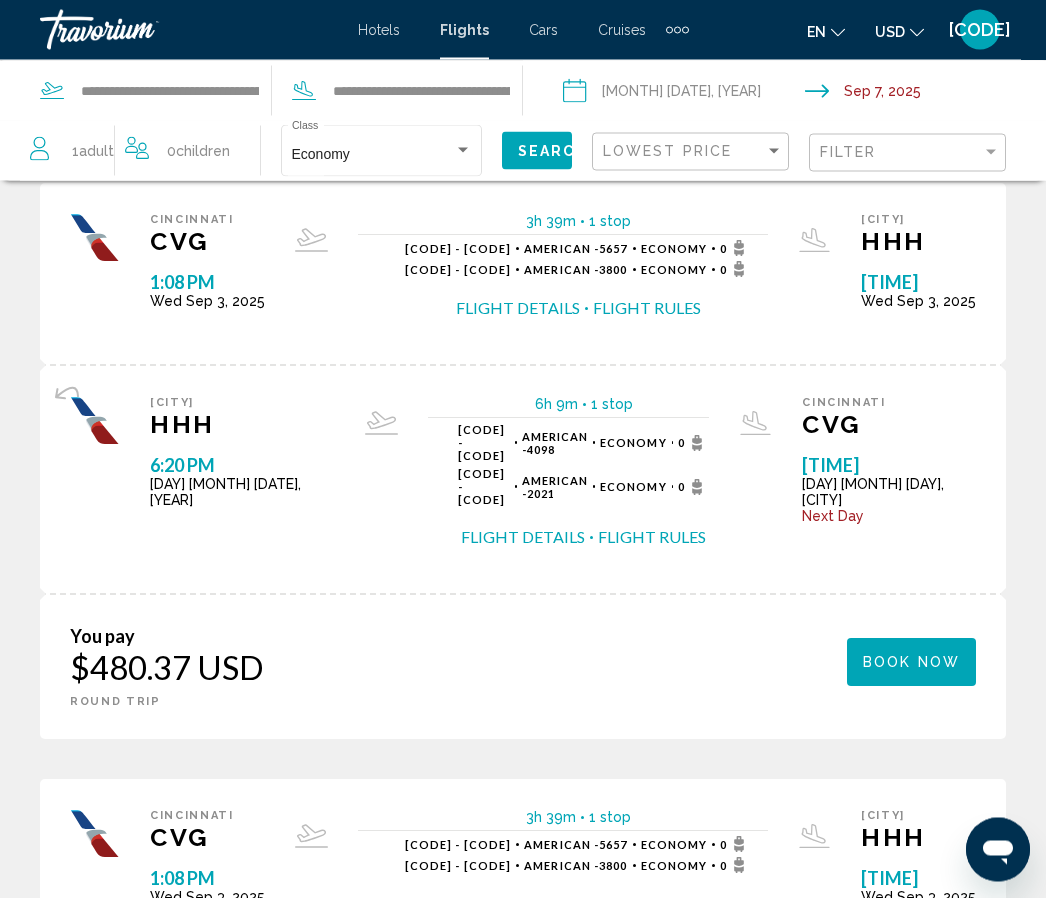 scroll, scrollTop: 0, scrollLeft: 0, axis: both 